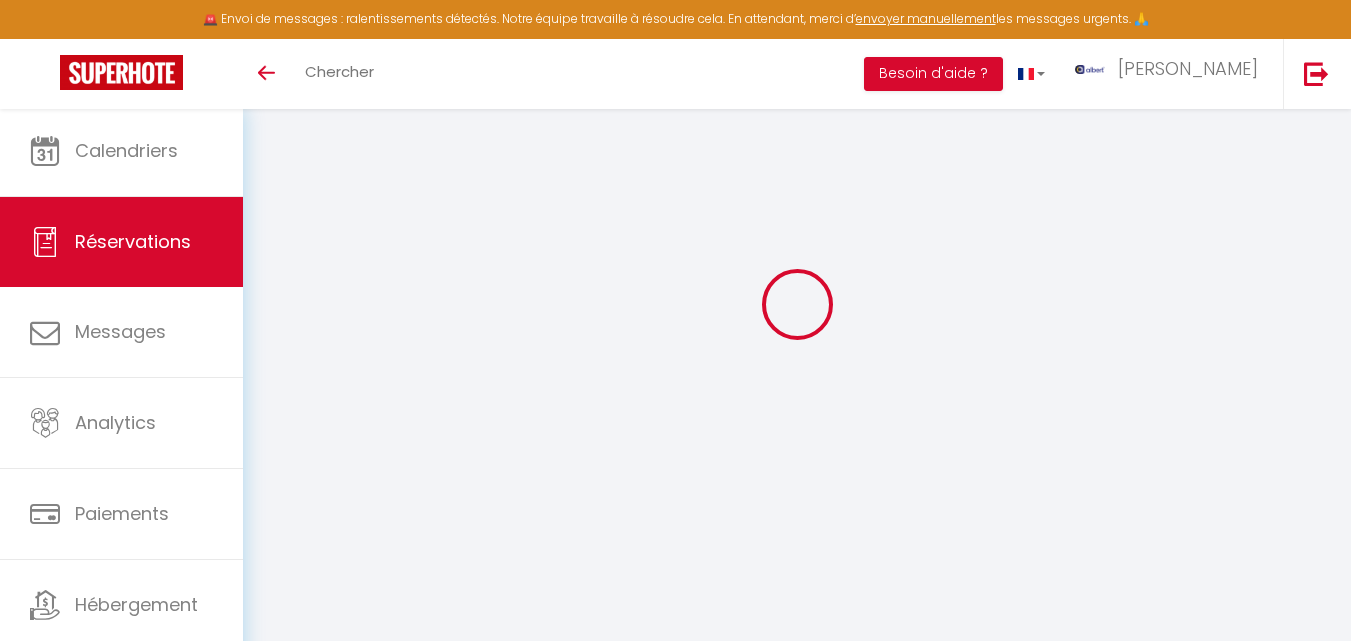select on "not_cancelled" 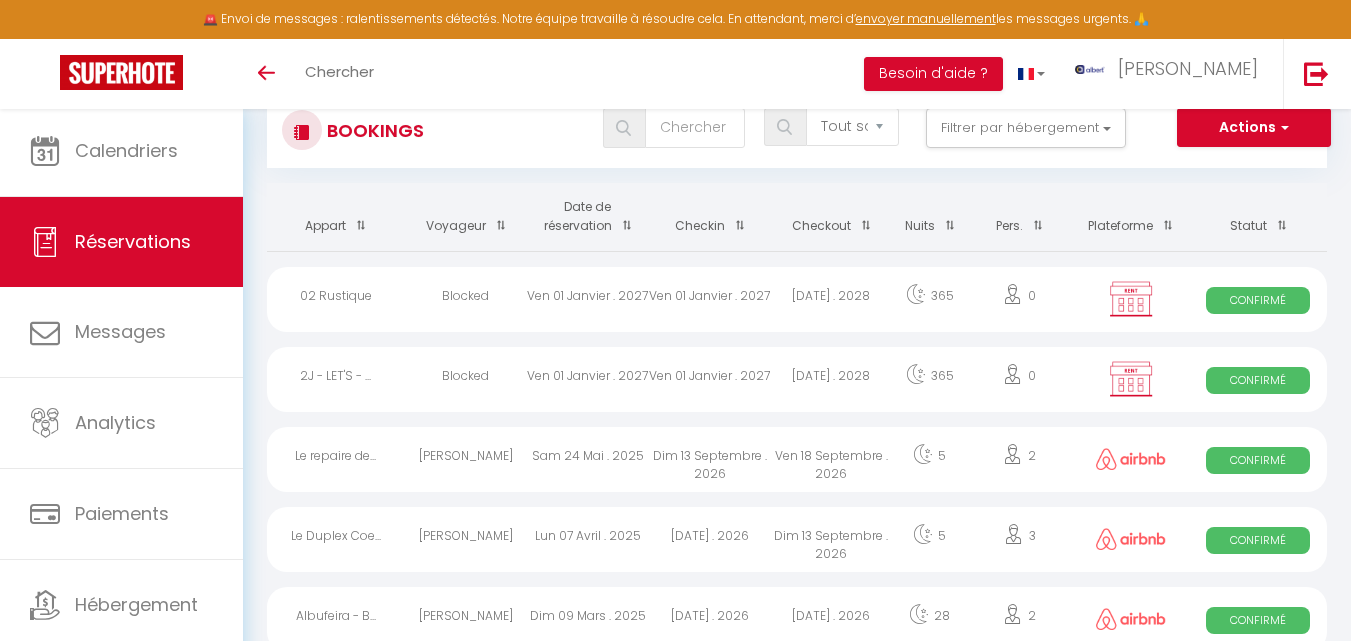 scroll, scrollTop: 0, scrollLeft: 0, axis: both 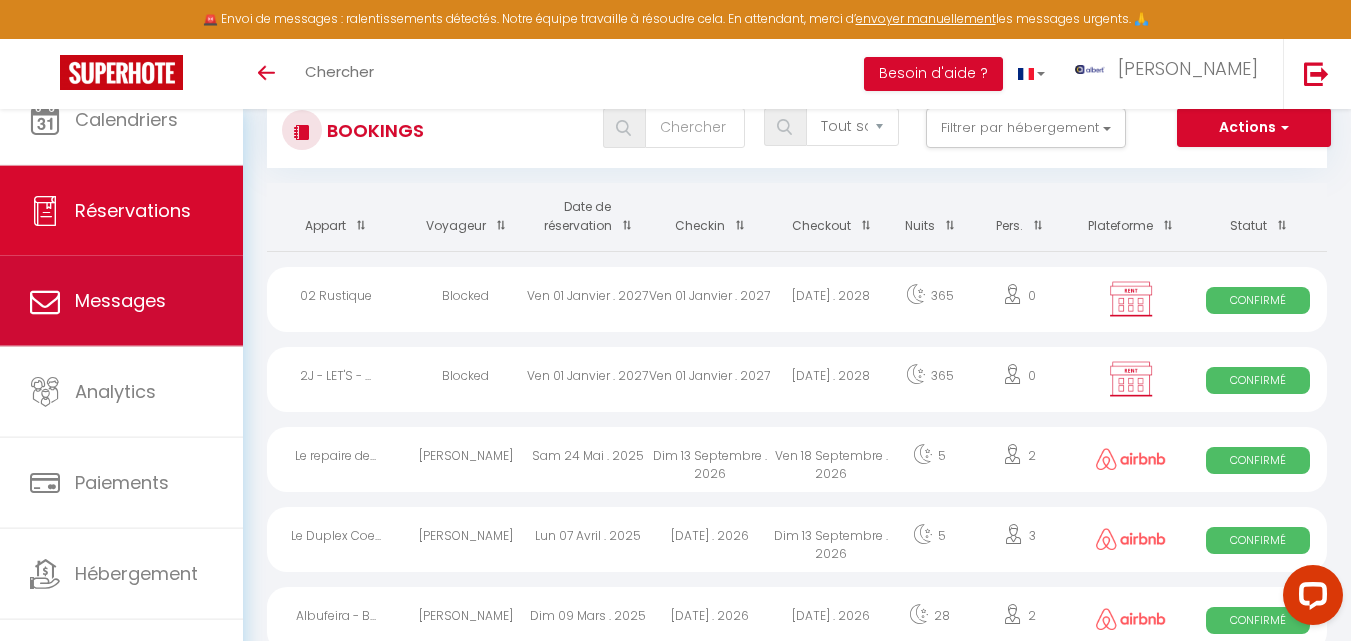 click on "Messages" at bounding box center (120, 300) 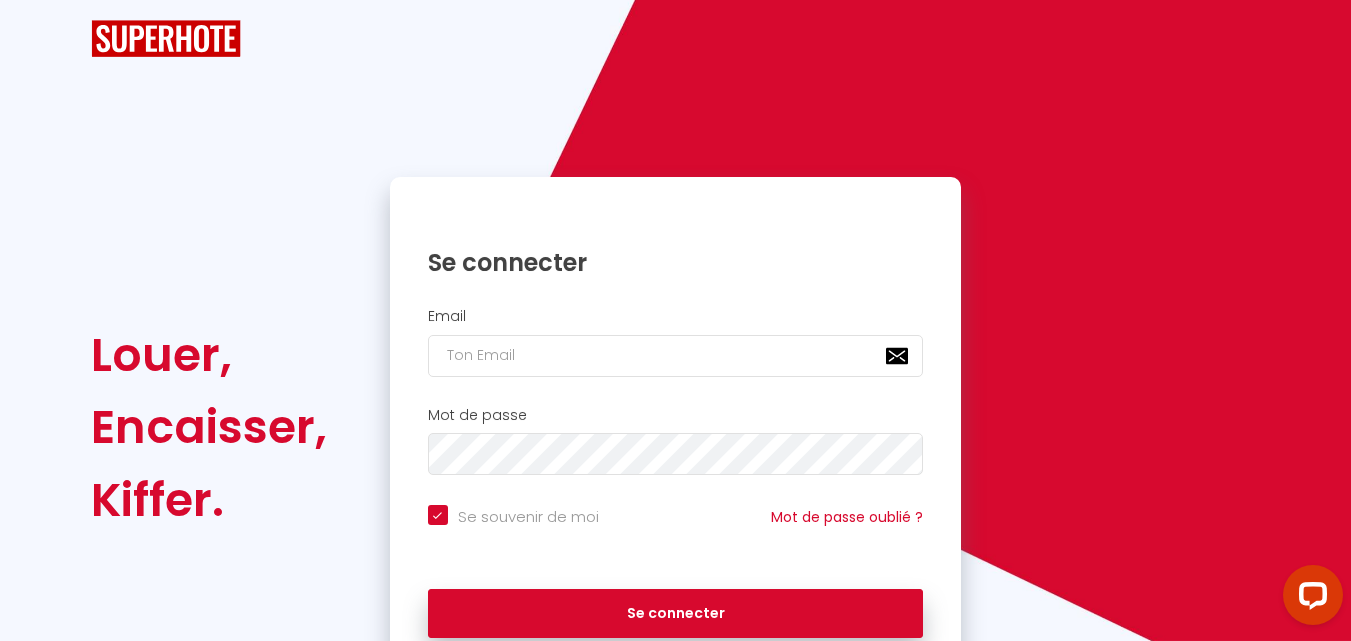 checkbox on "true" 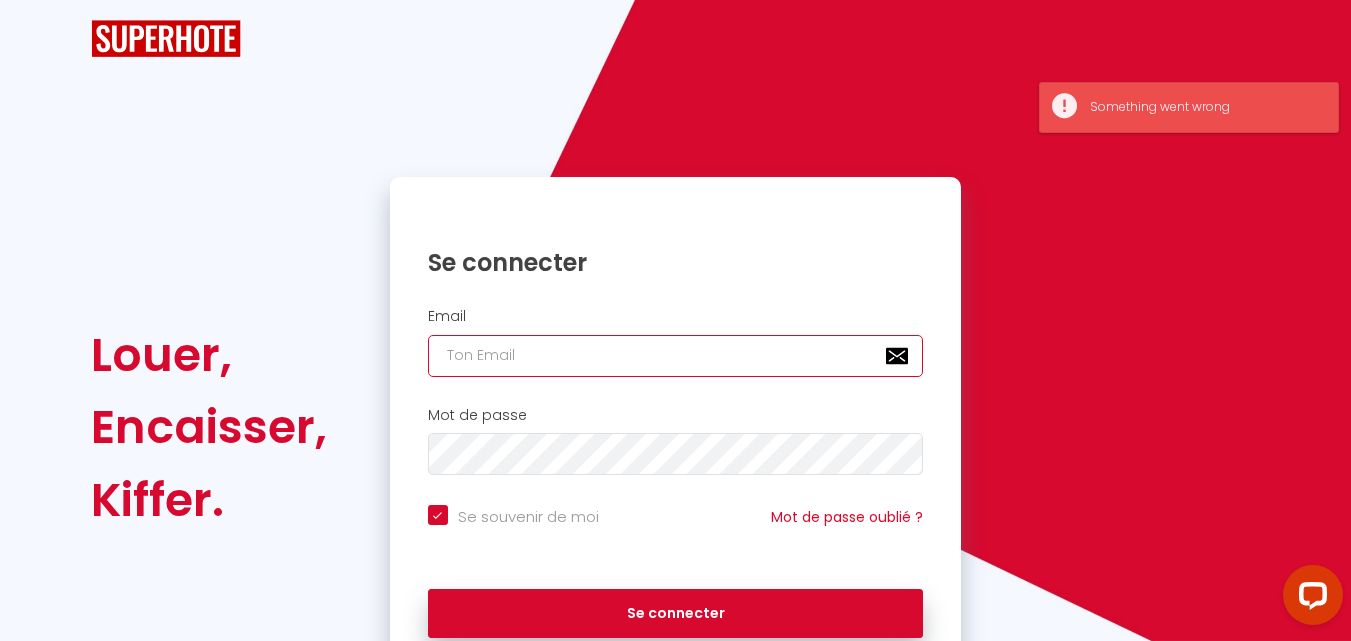 type on "[EMAIL_ADDRESS][DOMAIN_NAME]" 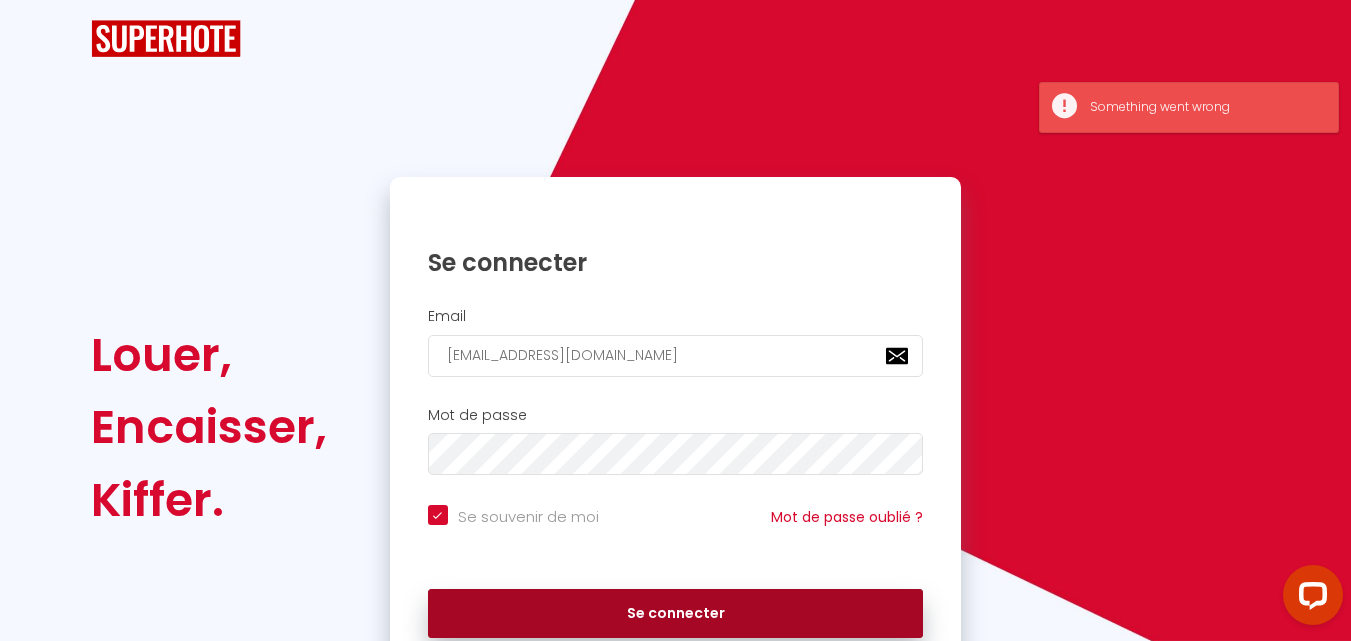 click on "Se connecter" at bounding box center (676, 614) 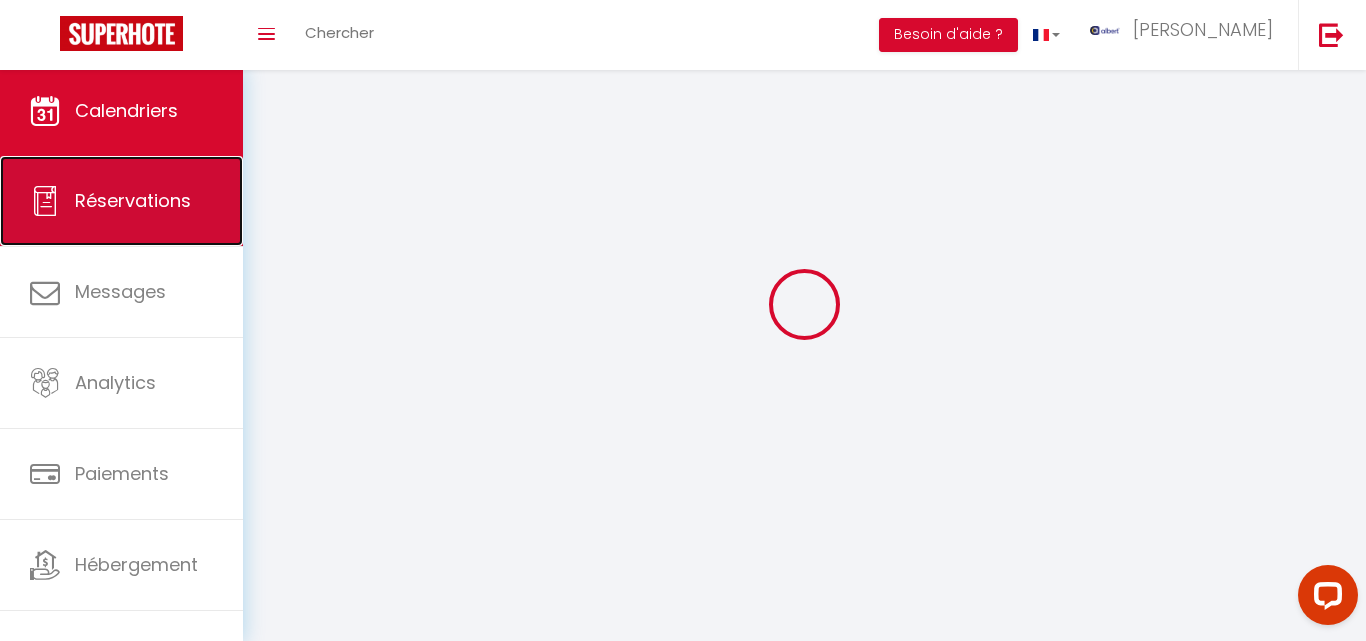 click on "Réservations" at bounding box center [121, 201] 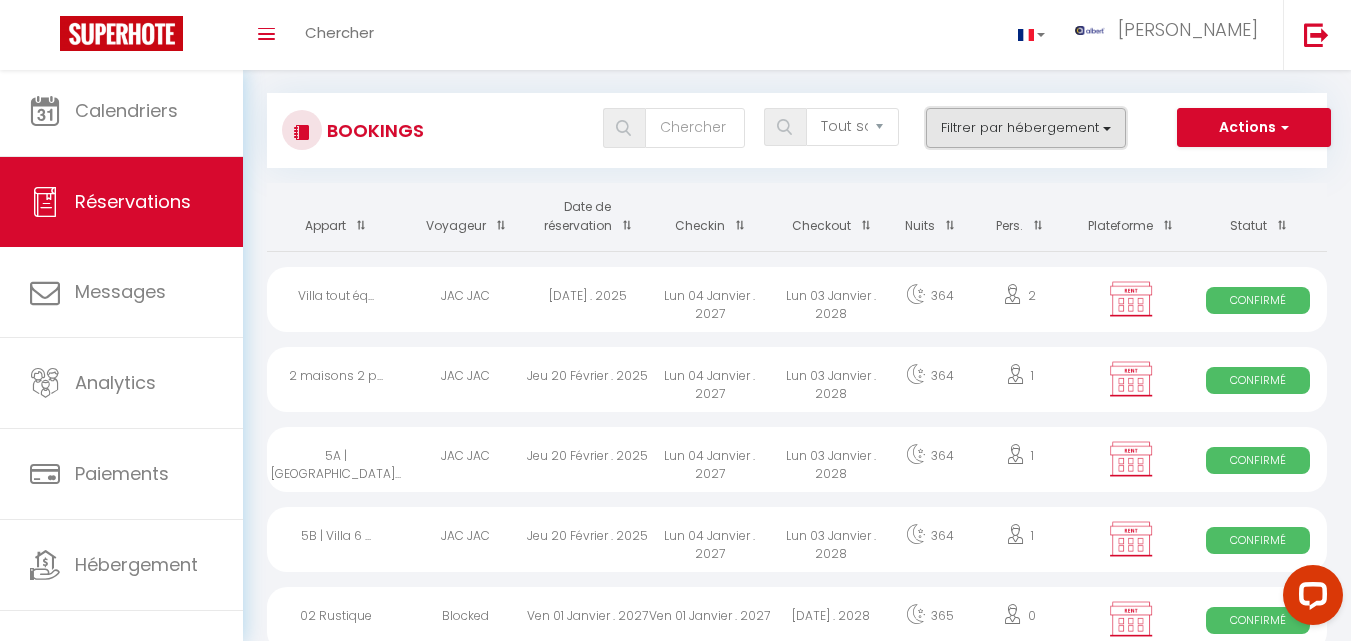 click on "Filtrer par hébergement" at bounding box center (1026, 128) 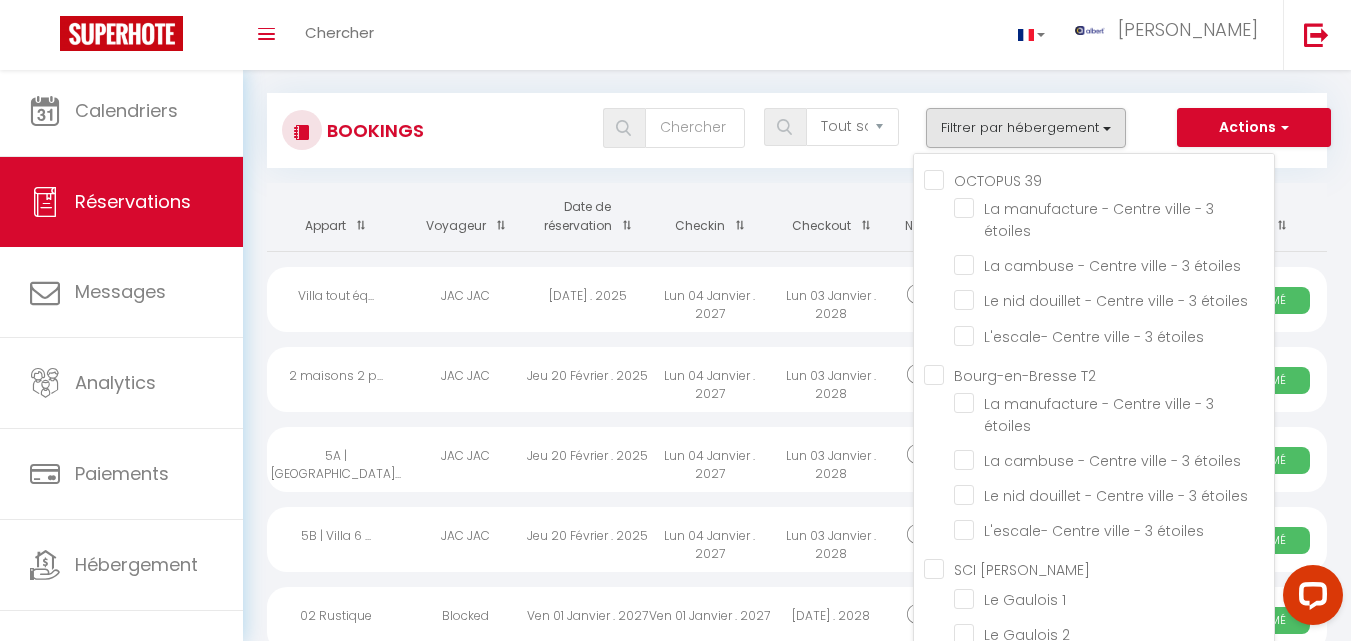 scroll, scrollTop: 40331, scrollLeft: 0, axis: vertical 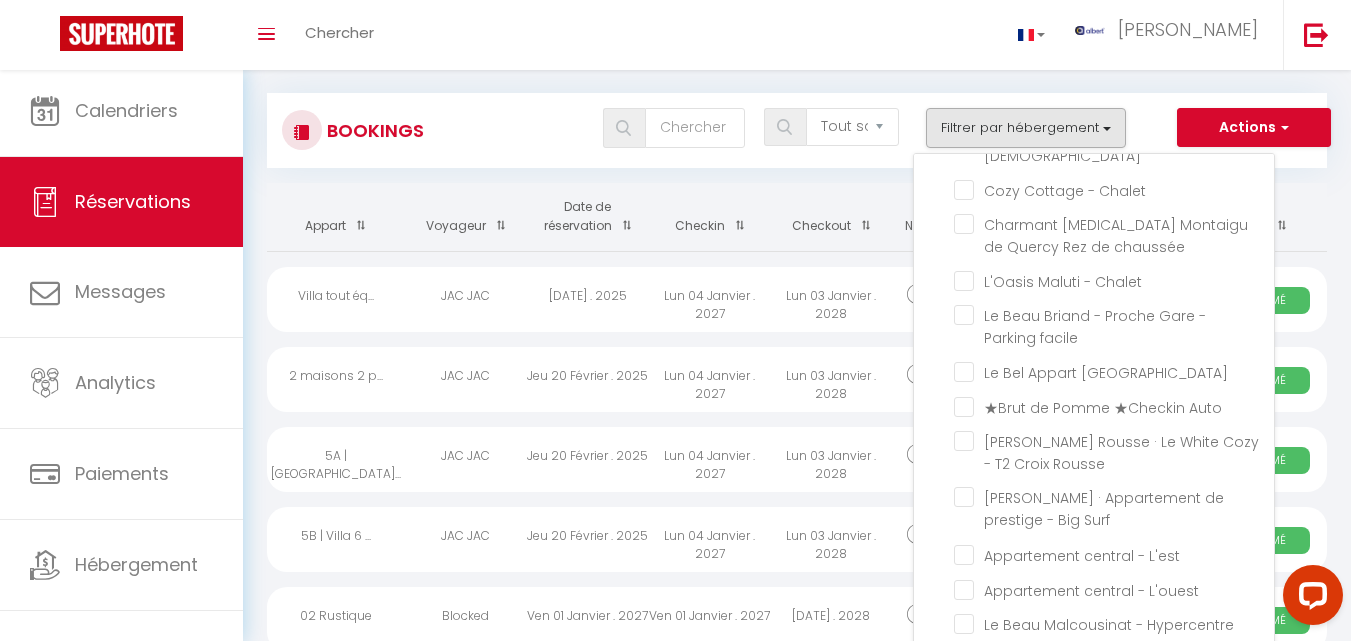 drag, startPoint x: 963, startPoint y: 400, endPoint x: 968, endPoint y: 410, distance: 11.18034 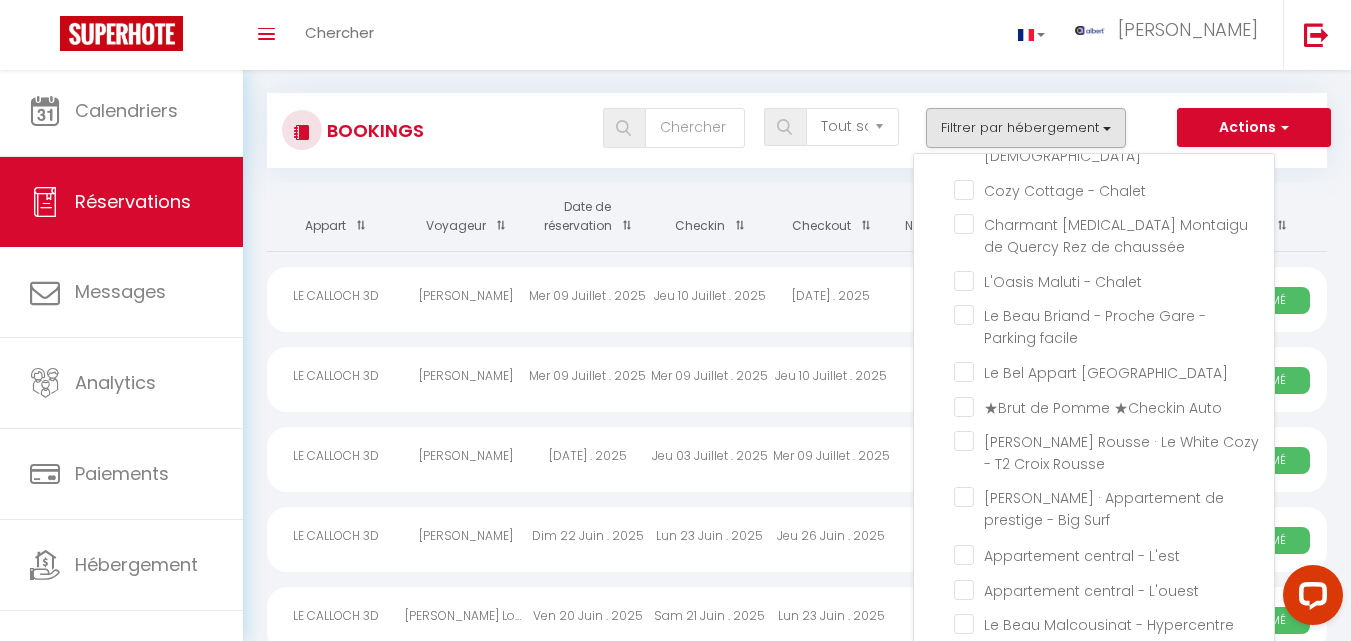 click on "LE CALLOCH 3D" at bounding box center (1114, -941) 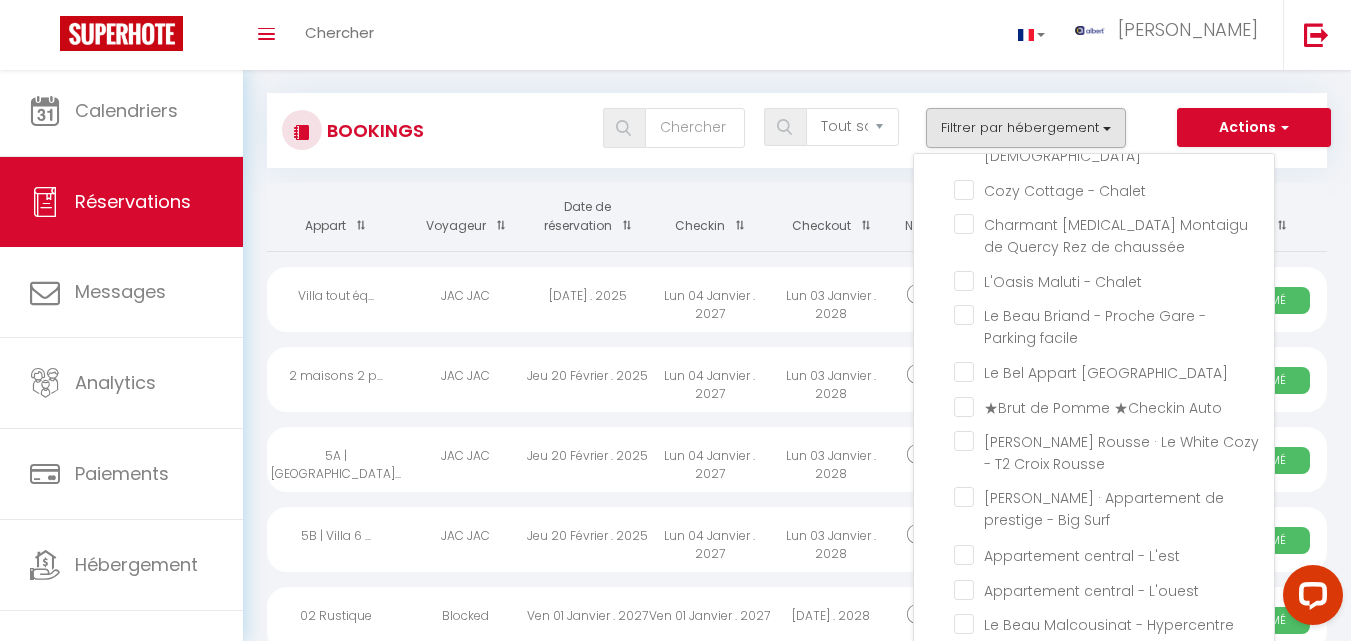 click on "LE CALLOCH 3D" at bounding box center (1114, -941) 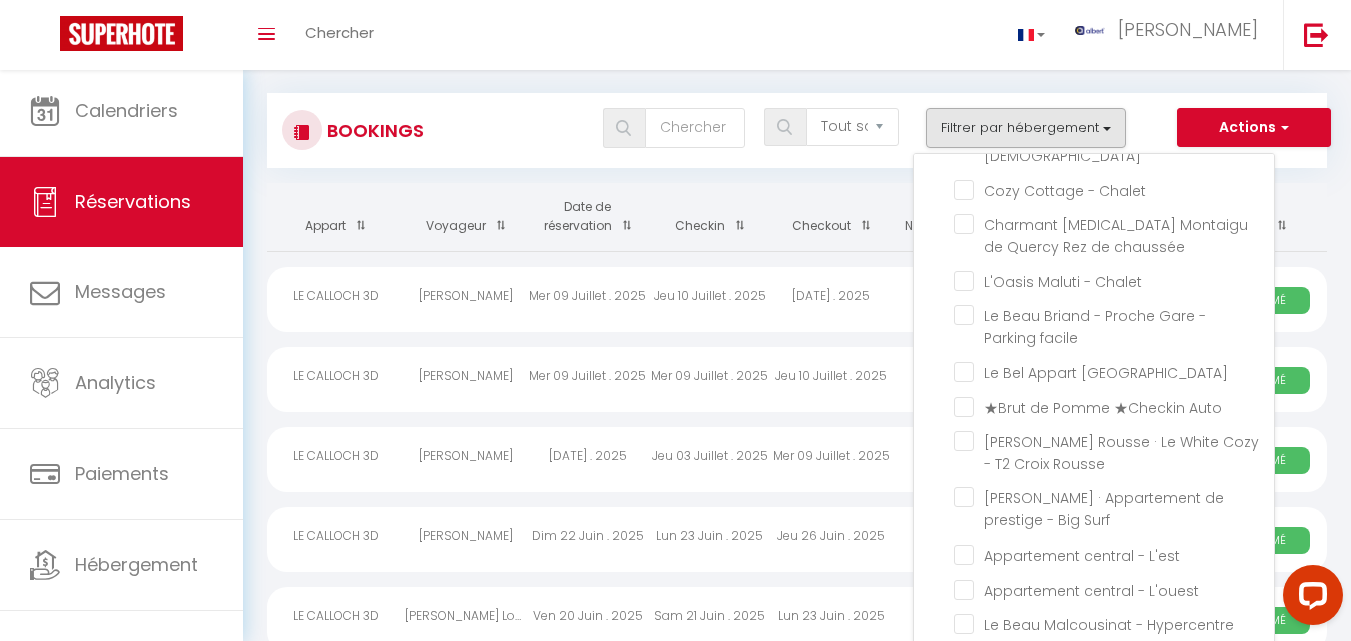 click on "LE CALLOCH 3D" at bounding box center [1114, -941] 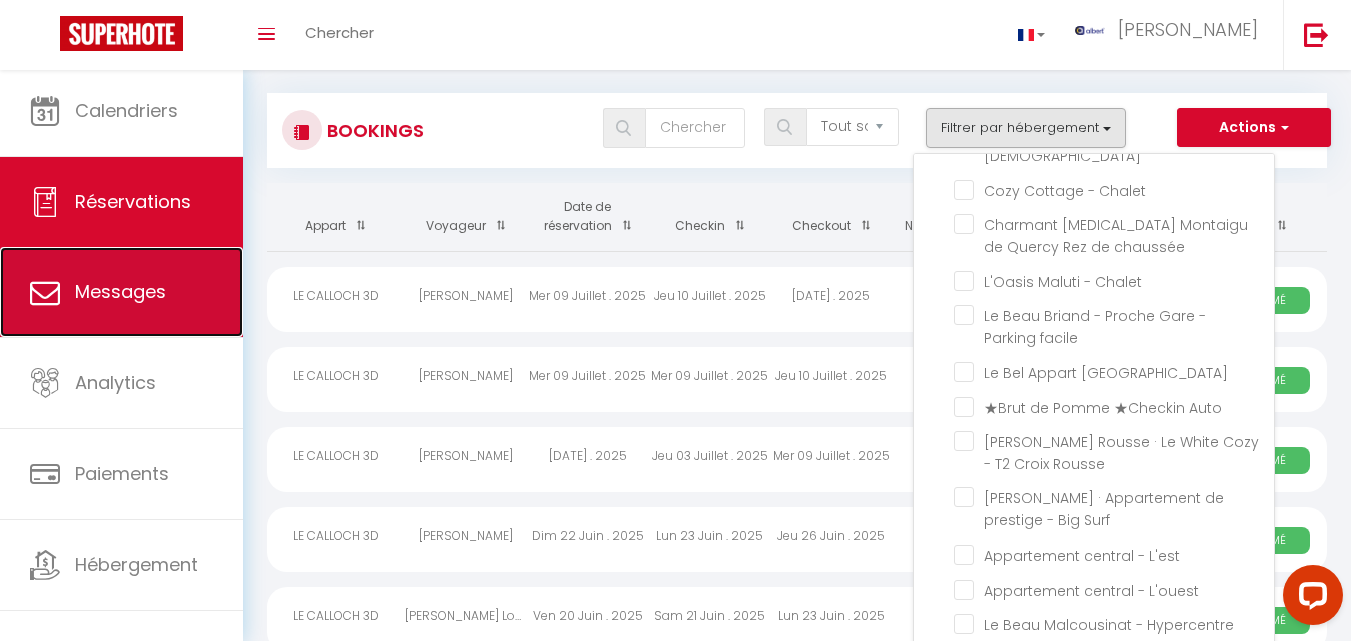 click on "Messages" at bounding box center (120, 291) 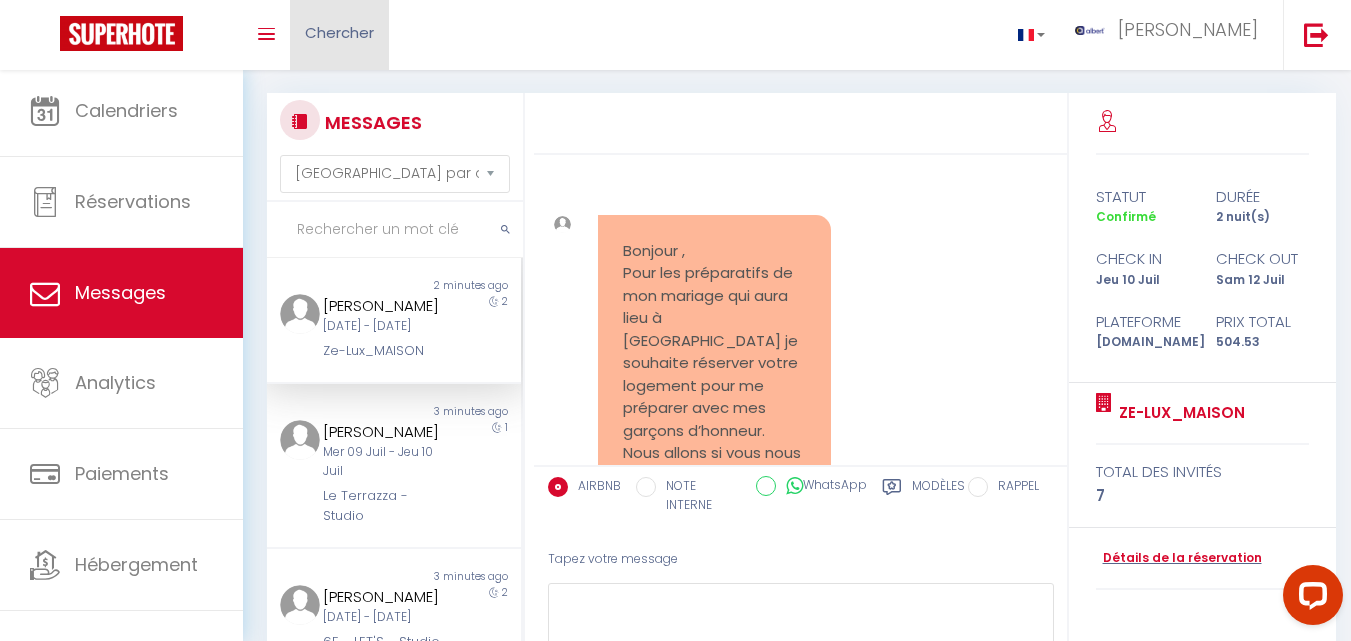 scroll, scrollTop: 15277, scrollLeft: 0, axis: vertical 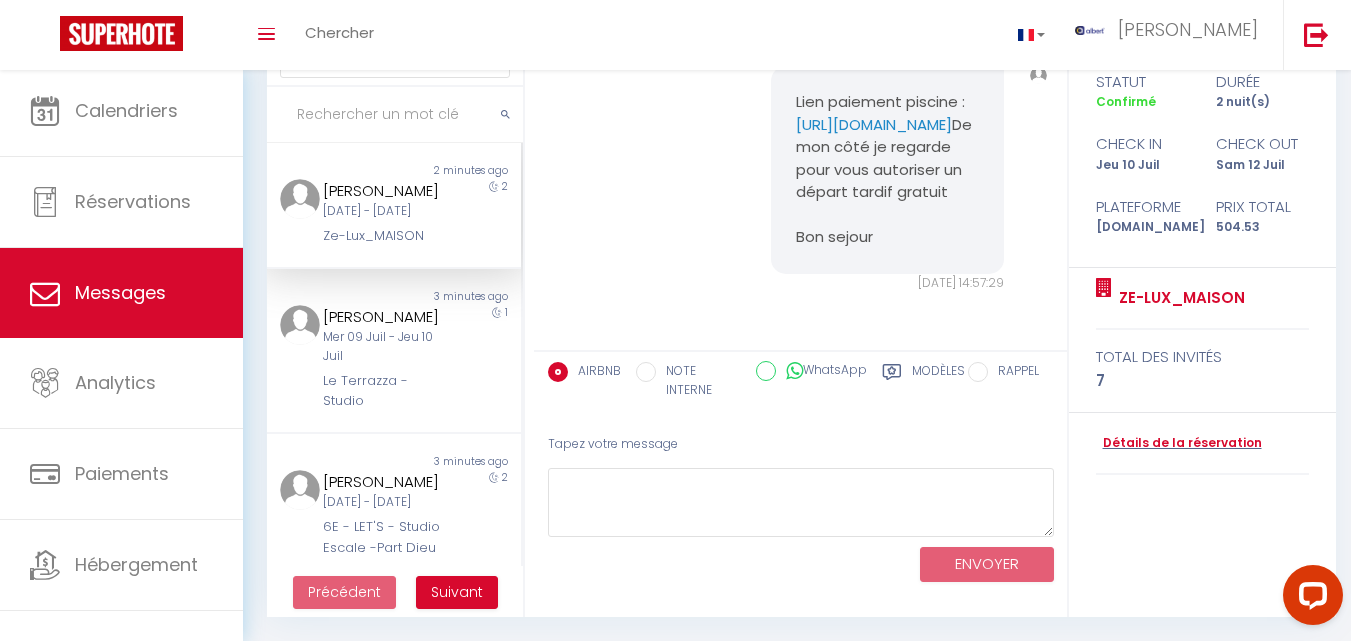 click at bounding box center [395, 115] 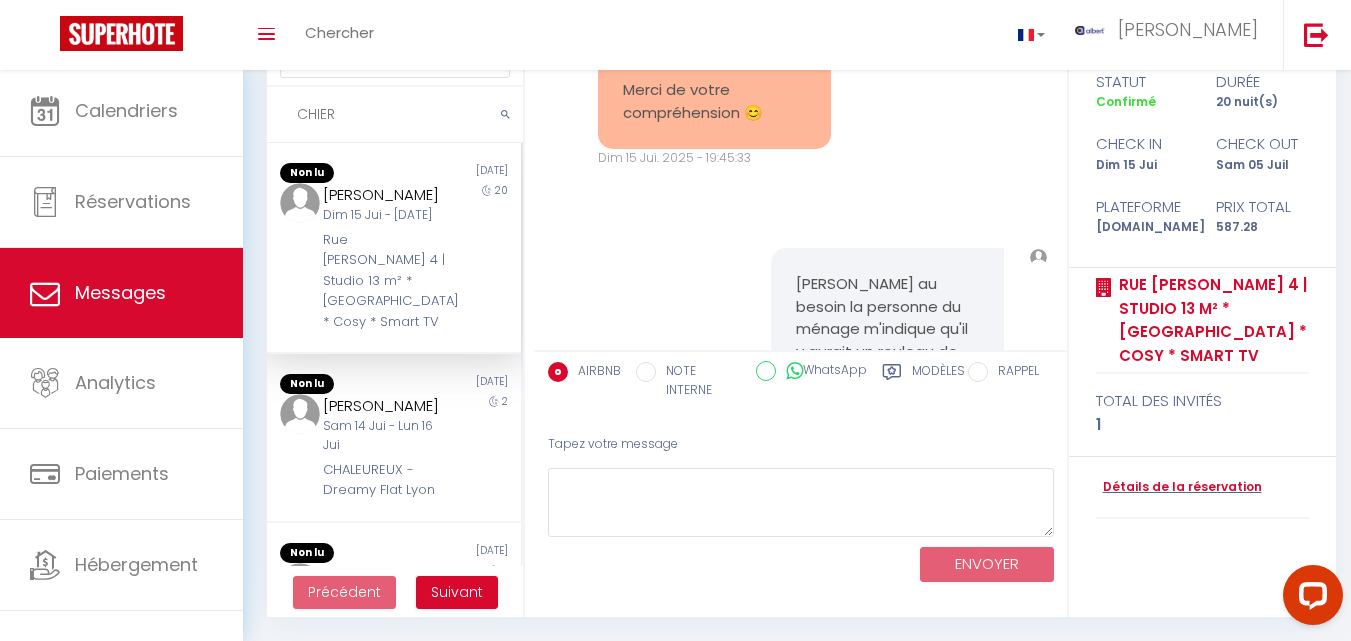 scroll, scrollTop: 23353, scrollLeft: 0, axis: vertical 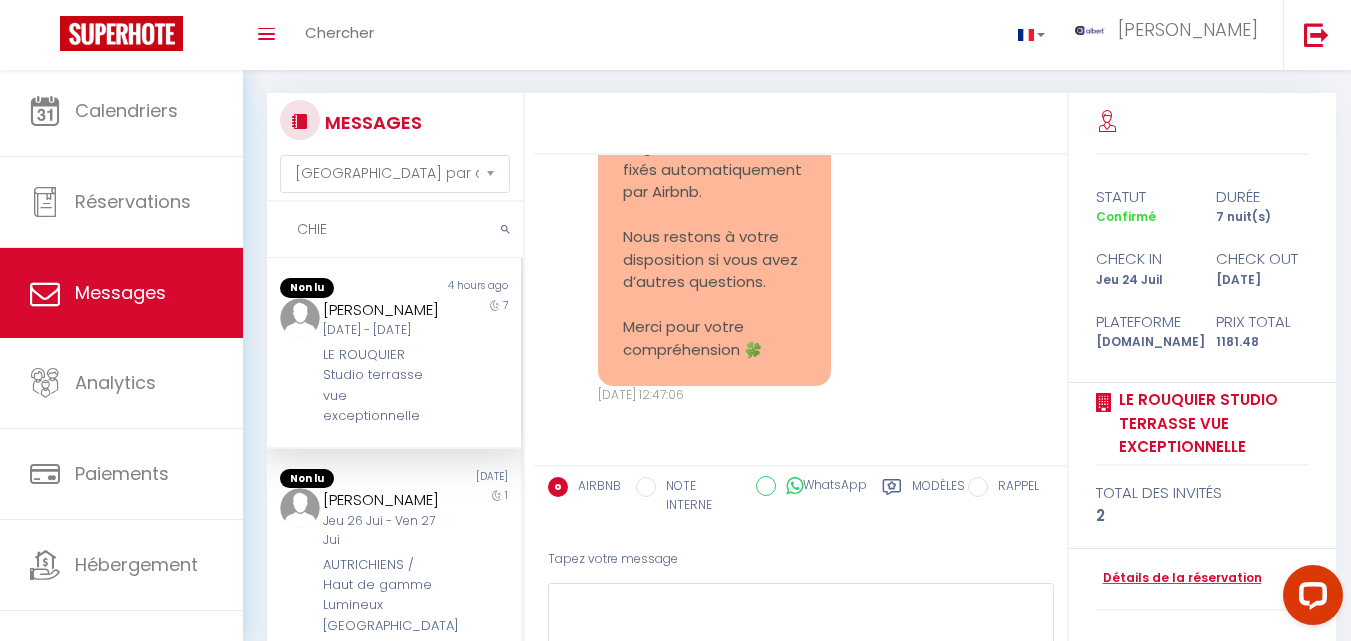 click on "CHIE" at bounding box center (395, 230) 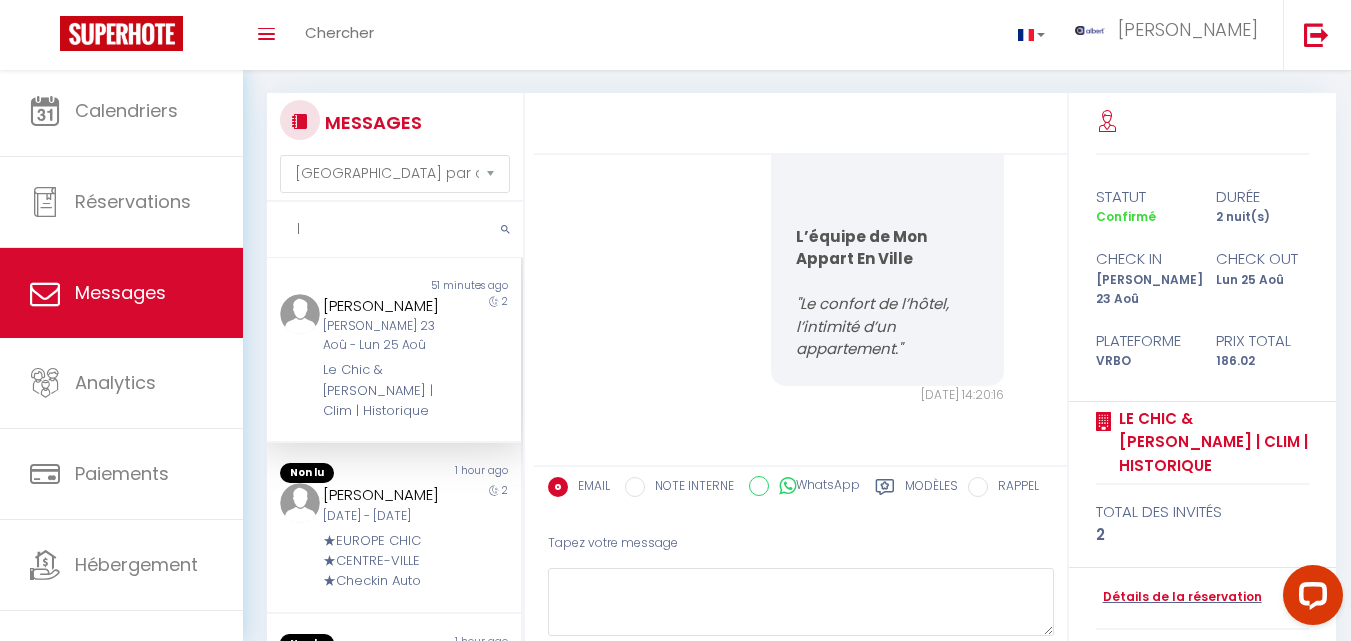 scroll, scrollTop: 3889, scrollLeft: 0, axis: vertical 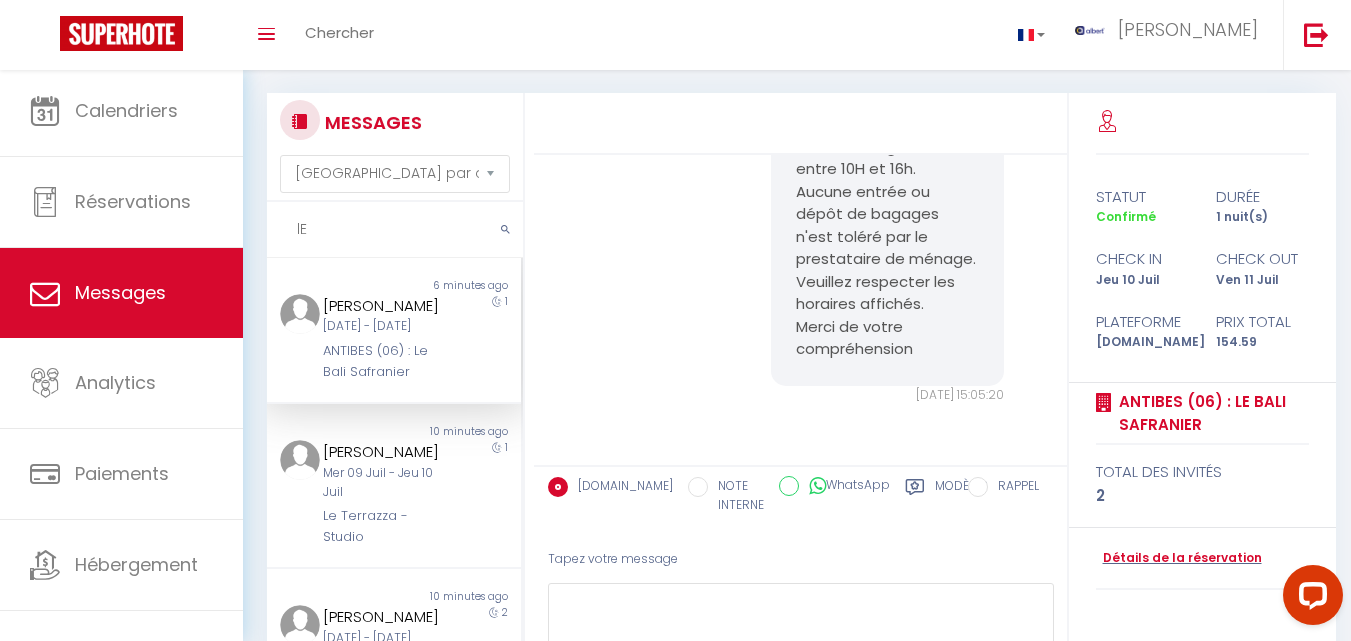 drag, startPoint x: 324, startPoint y: 228, endPoint x: 293, endPoint y: 231, distance: 31.144823 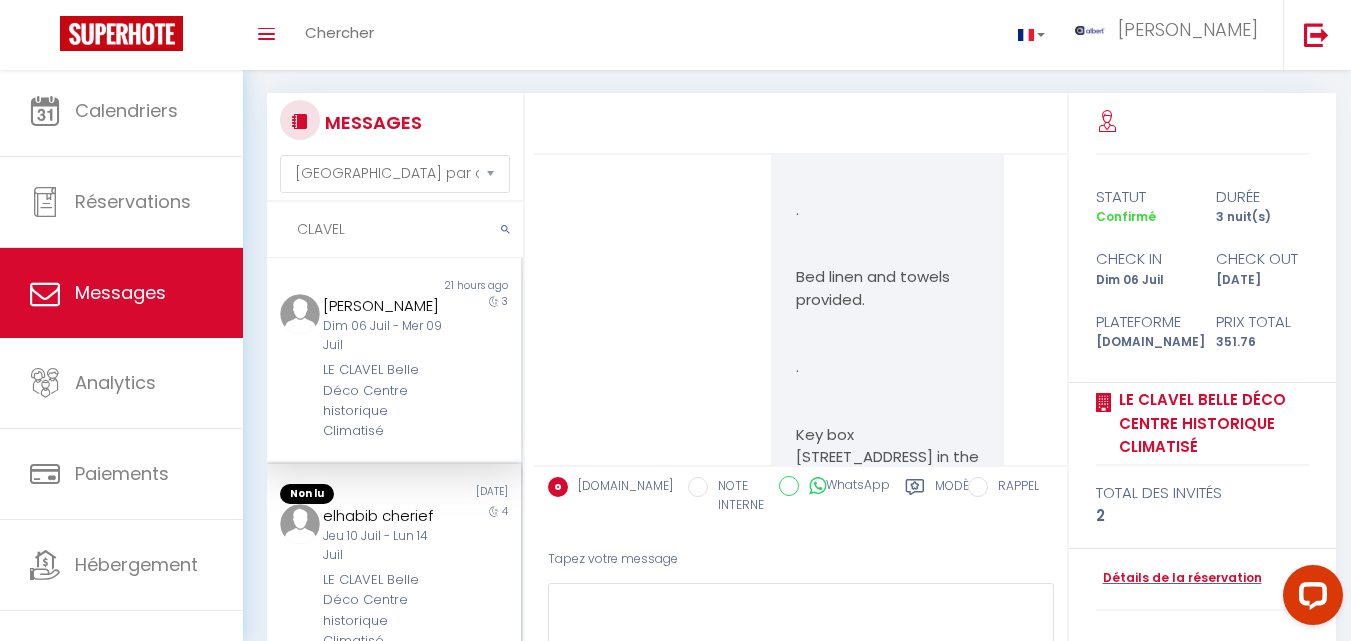 scroll, scrollTop: 13538, scrollLeft: 0, axis: vertical 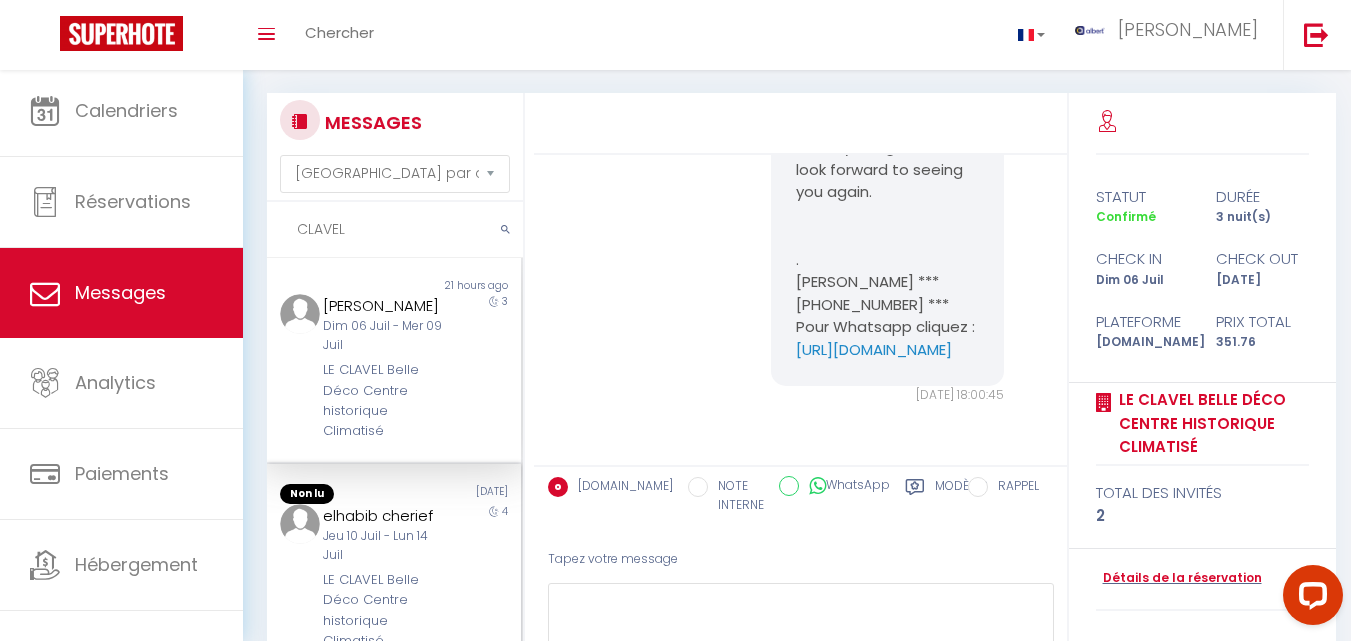 click on "Jeu 10 Juil - Lun 14 Juil" at bounding box center [384, 546] 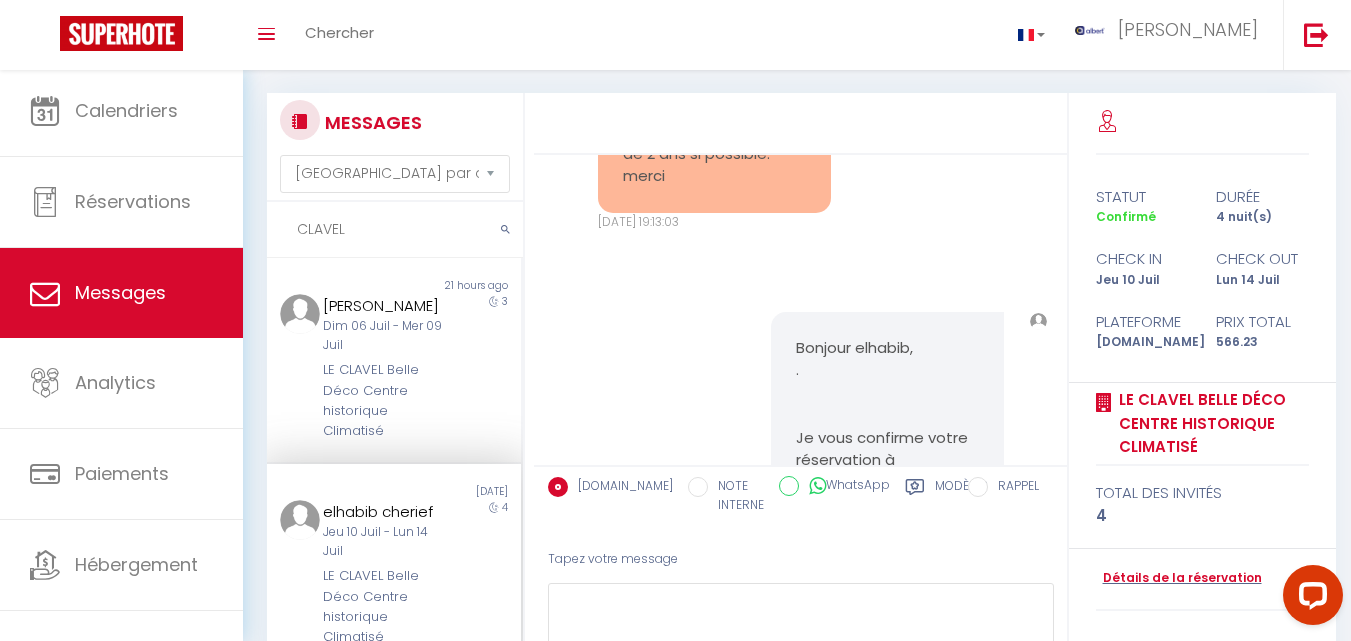scroll, scrollTop: 0, scrollLeft: 0, axis: both 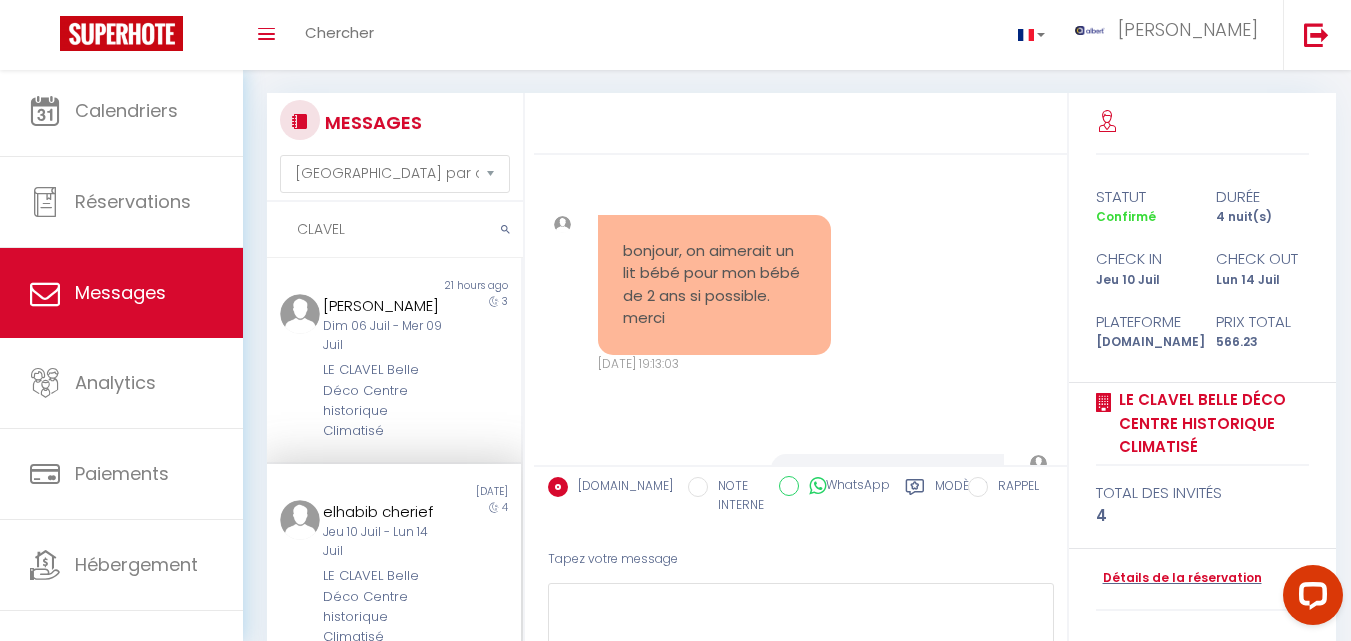 click on "Jeu 10 Juil - Lun 14 Juil" at bounding box center (384, 542) 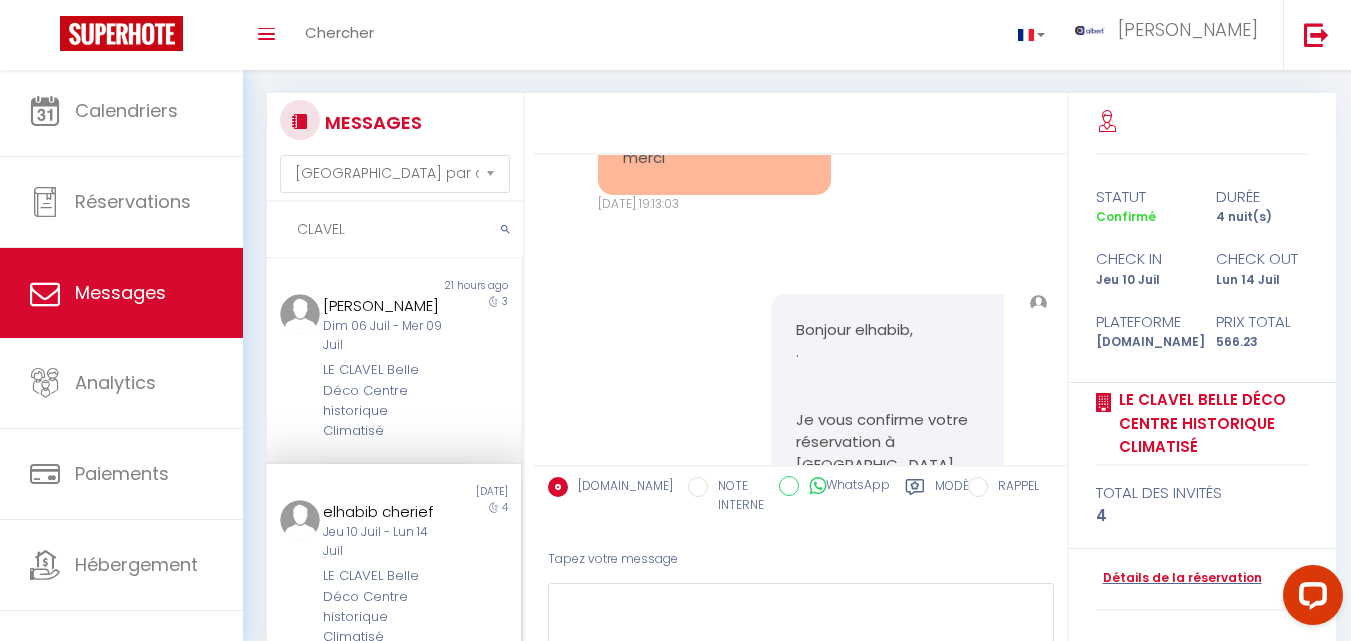 scroll, scrollTop: 0, scrollLeft: 0, axis: both 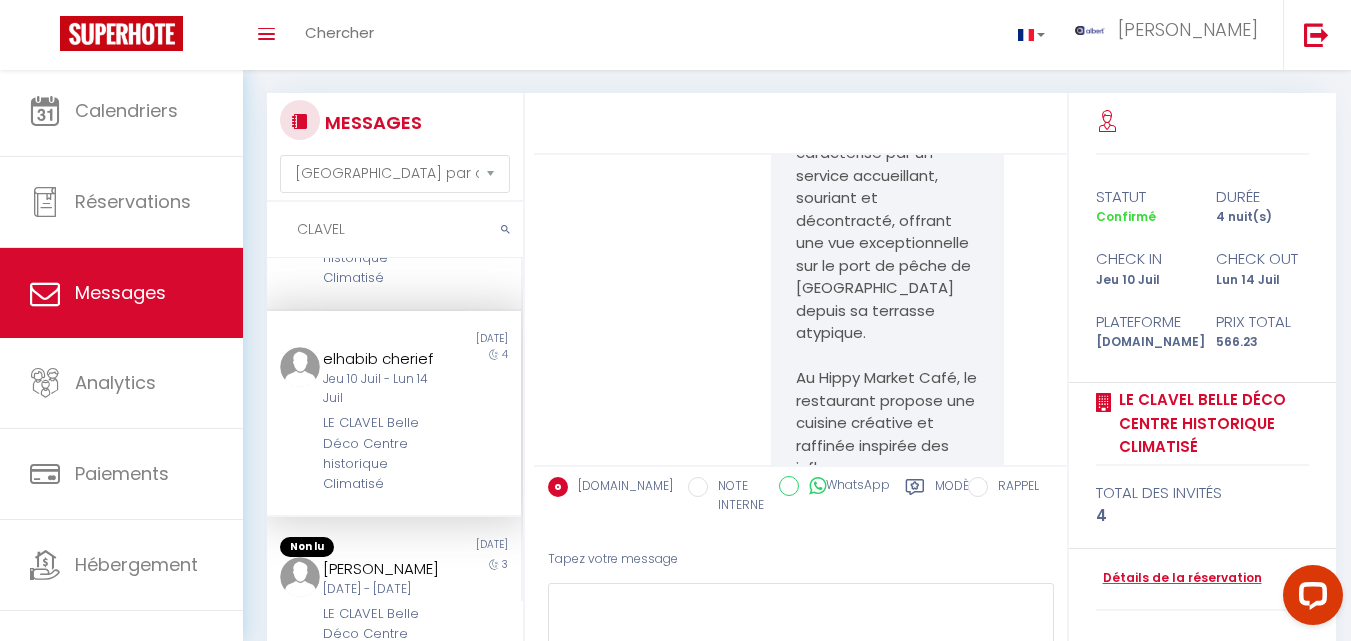 click on "LE CLAVEL Belle Déco Centre historique Climatisé" at bounding box center [384, 454] 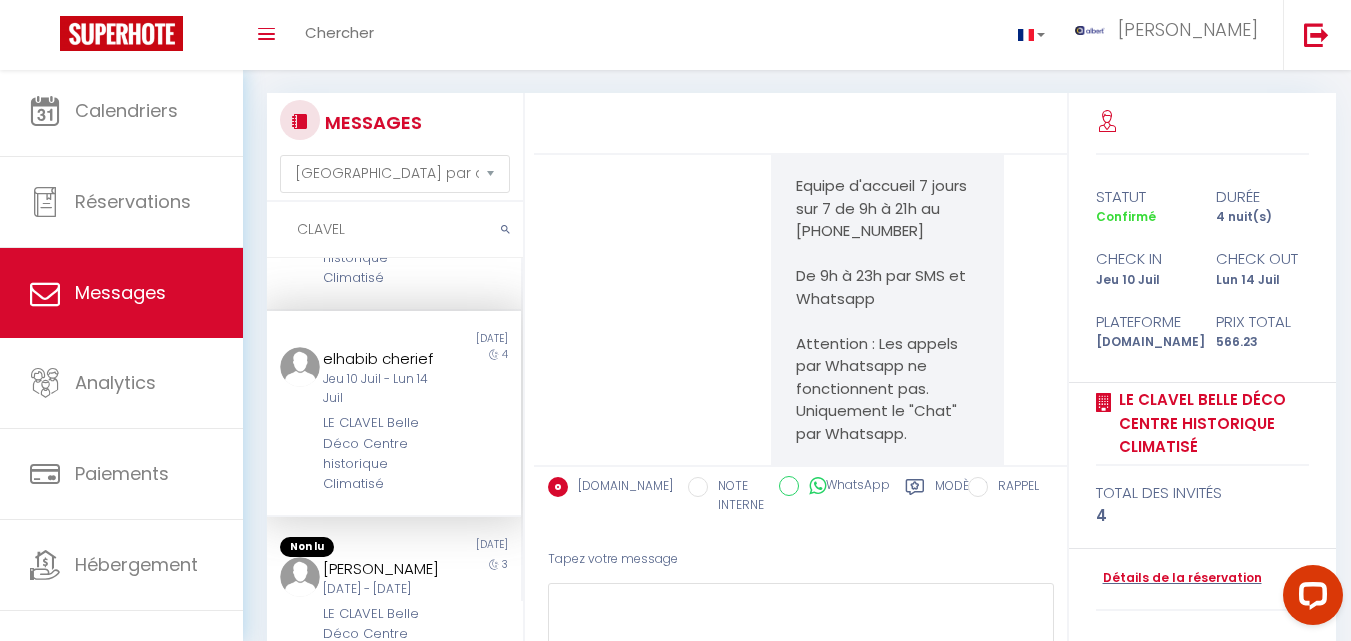 scroll, scrollTop: 3485, scrollLeft: 0, axis: vertical 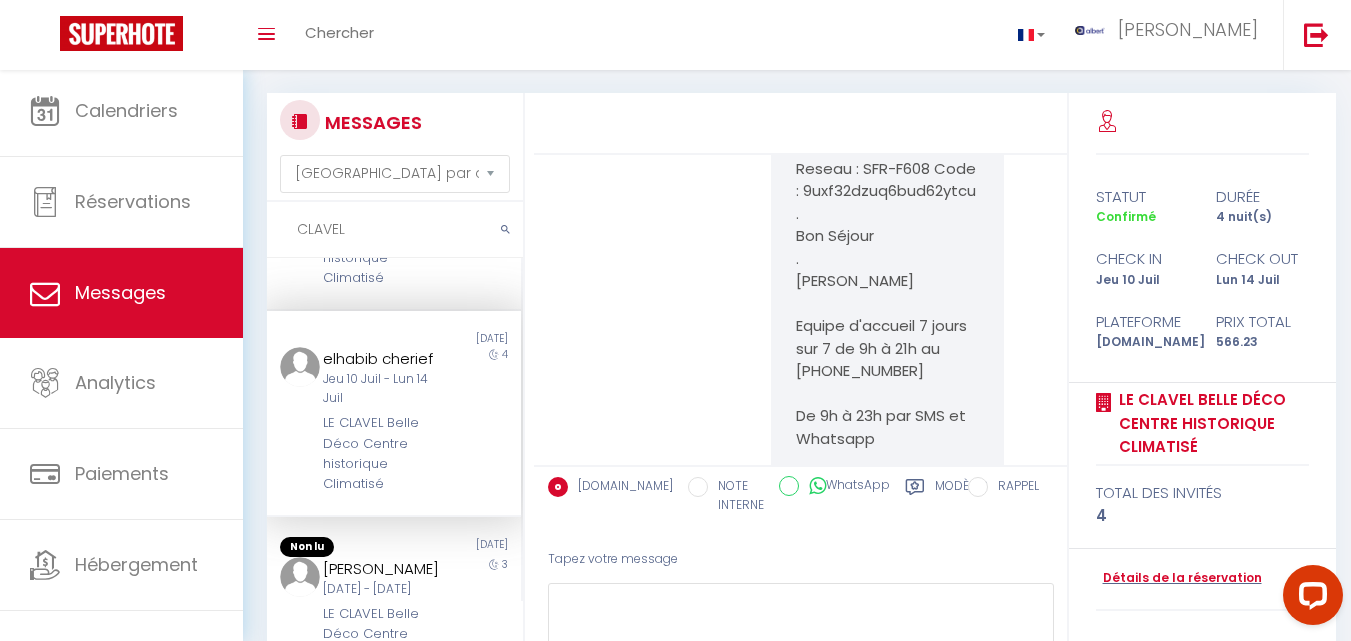 drag, startPoint x: 344, startPoint y: 230, endPoint x: 274, endPoint y: 236, distance: 70.256676 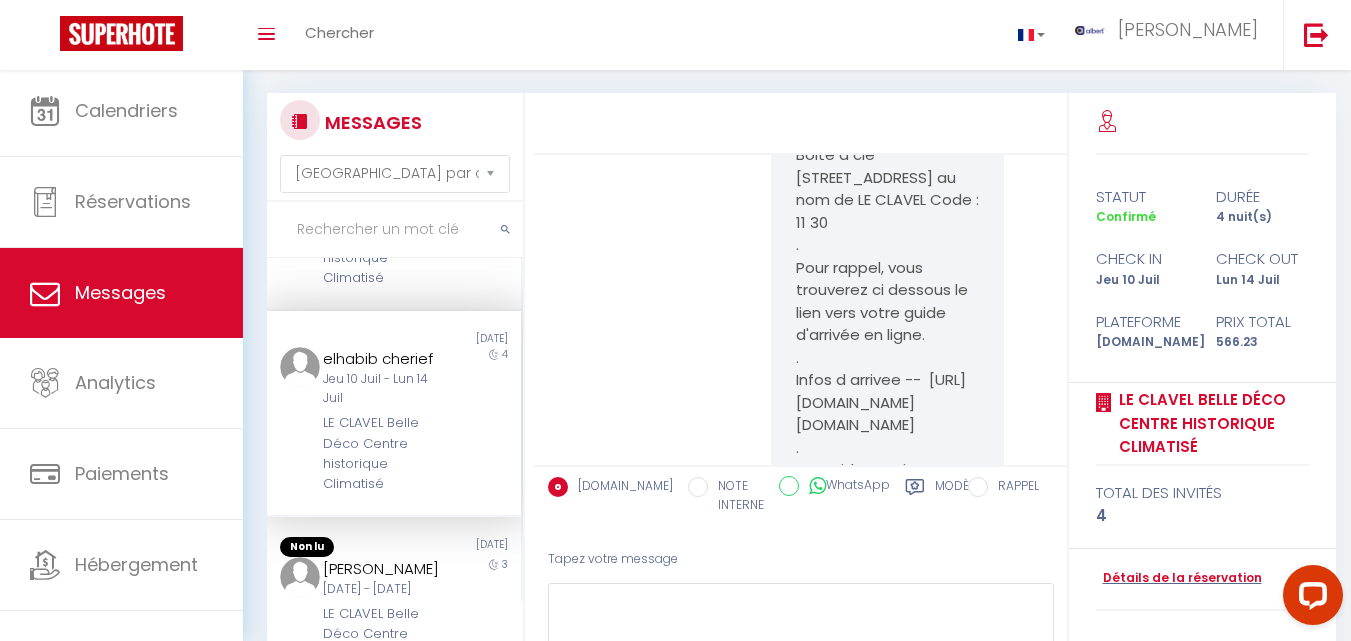 scroll, scrollTop: 2785, scrollLeft: 0, axis: vertical 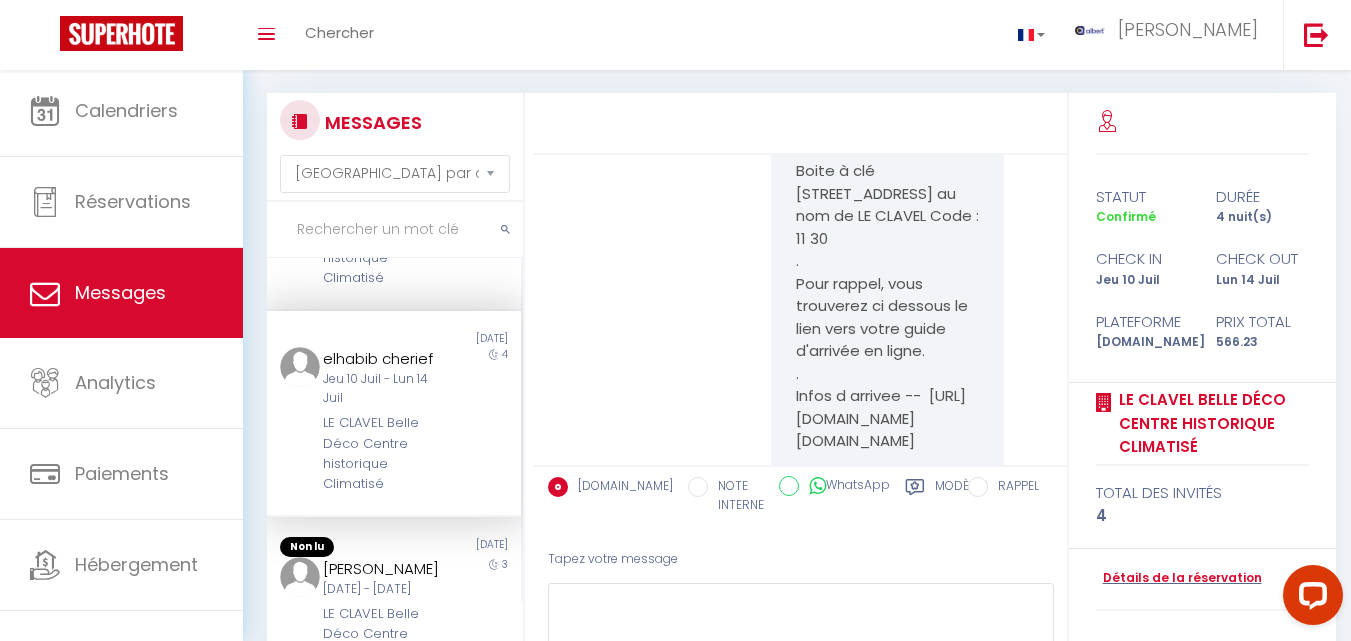 click on "MESSAGES   Trier par date de réservation   Trier par date de message       Non lu
22 hours ago
Lewis Partovi   Dim 06 Juil - Mer 09 Juil   LE CLAVEL Belle Déco Centre historique Climatisé     3 Non lu
1 day ago
elhabib cherief   Jeu 10 Juil - Lun 14 Juil   LE CLAVEL Belle Déco Centre historique Climatisé     4 Non lu
4 days ago
Ryan James   Jeu 03 Juil - Dim 06 Juil   LE CLAVEL Belle Déco Centre historique Climatisé     3 Non lu
2 weeks ago
bovero guy   Mar 24 Jui - Ven 27 Jui   LE CLAVEL Belle Déco Centre historique Climatisé     3 Non lu
2 weeks ago
Halison Felipe   Ven 27 Jui - Mar 01 Juil   LE CLAVEL Belle Déco Centre historique Climatisé     4 Non lu               2" at bounding box center (797, 403) 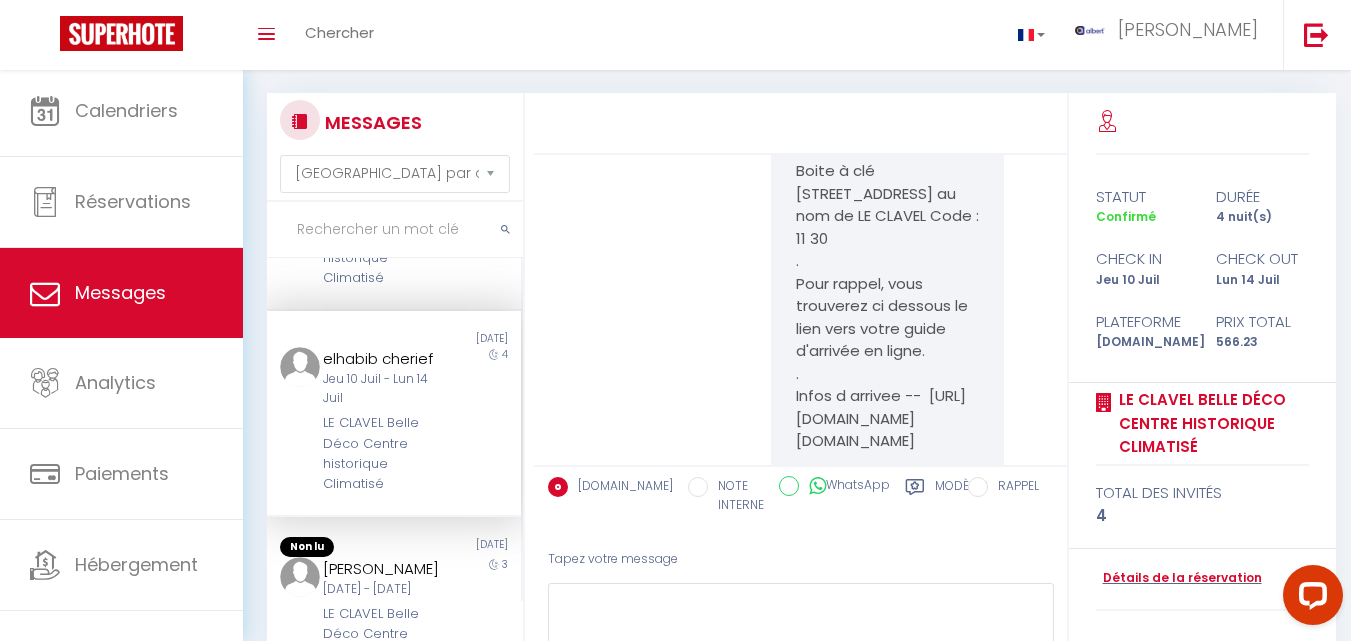 click on "Bonjour .
Je suis heureuse de vous accompagner pour votre séjour à Sète . .
Entrée à partir de 16h le 10/07/2025
Sortie avant 11H le 14/07/2025
Linge de lit et de toilette fournis.
. Boite à clé 33 bis rue de la révolution au nom de LE CLAVEL Code : 11 30 . Pour rappel, vous trouverez ci dessous le lien vers votre guide d'arrivée en ligne. . Infos d arrivee --  https://sites.google.com/alexandra-gestion.fr/11mauriceclavel
. Ce guide contient toutes les informations pour votre entrée dans votre hébergement et les modalités pratiques pour votre séjour : . Si vous avez des difficulté pour accéder à ce guide ou pour toute question concernant votre séjour, mon équipe d'accueil et moi même restons à votre disposition.  . WIFI :  Reseau : SFR-F608 Code : 9uxf32dzuq6bud62ytcu . Bon Séjour . ALEXANDRA Equipe d'accueil 7 jours sur 7 de 9h à 21h au +33 07 68 61 01 30 De 9h à 23h par SMS et Whatsapp Appel vocaux uniquement par téléphone. . . Lien vers votre facture : ." at bounding box center [800, 765] 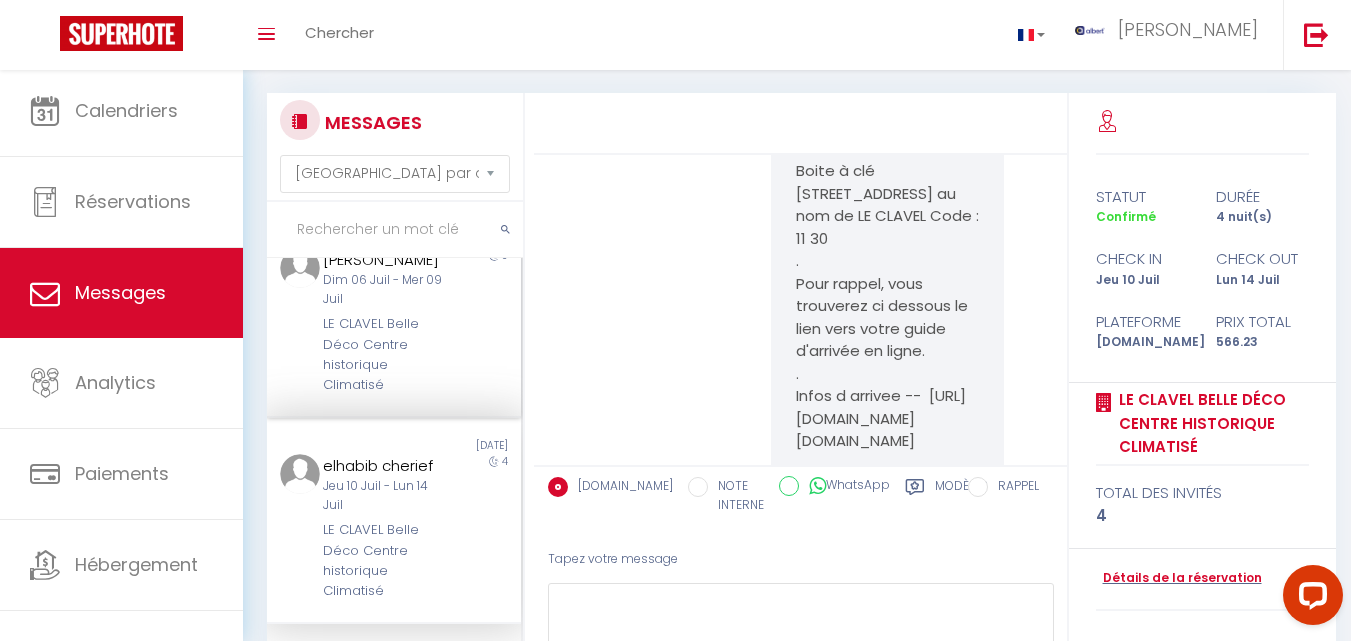 scroll, scrollTop: 0, scrollLeft: 0, axis: both 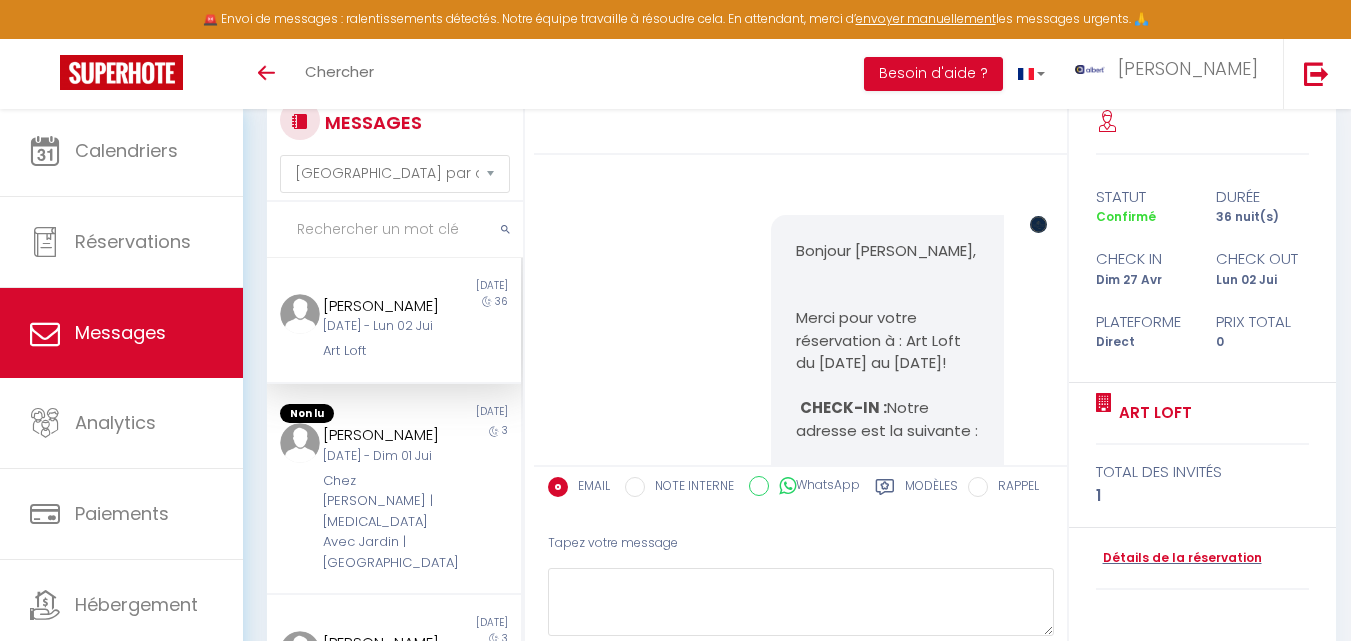 select on "message" 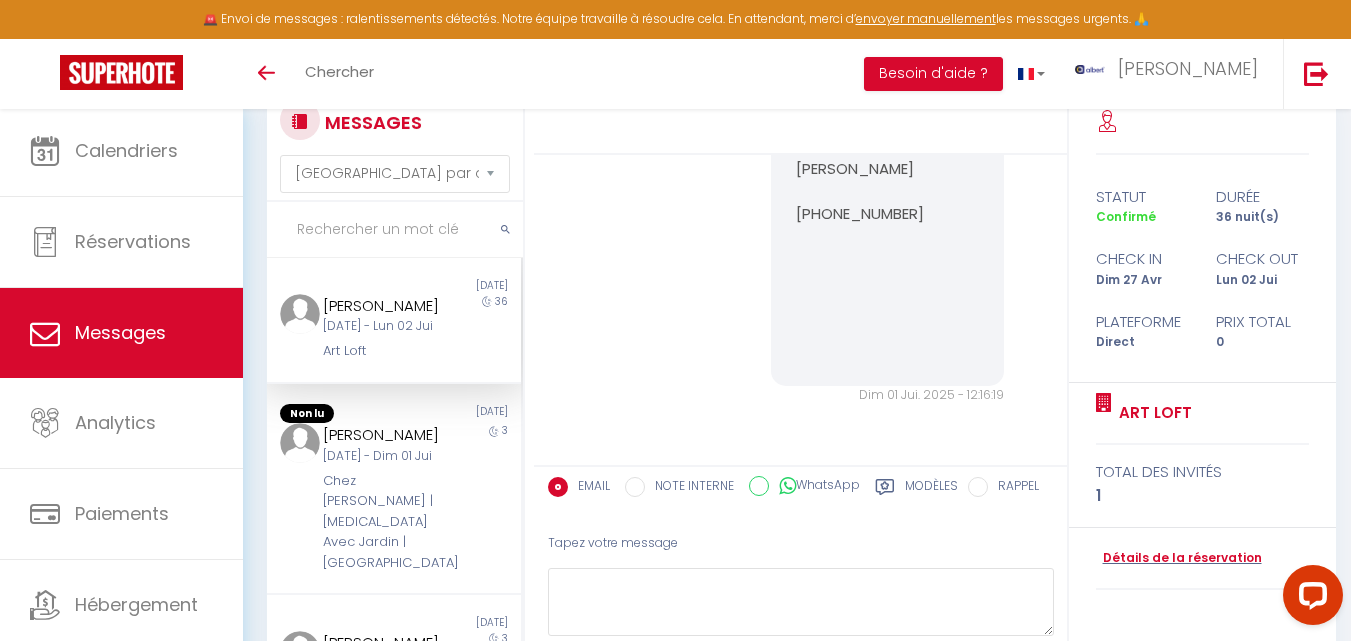 scroll, scrollTop: 0, scrollLeft: 0, axis: both 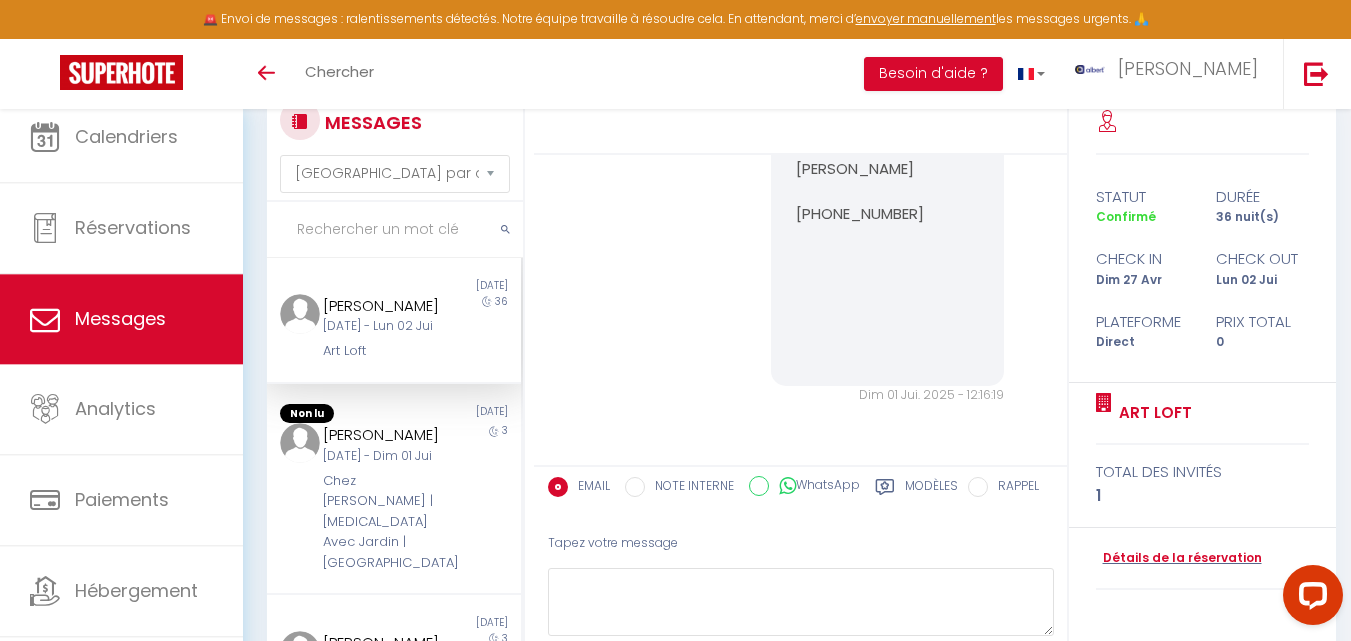 click on "[PERSON_NAME]  [PHONE_NUMBER]" at bounding box center (887, 192) 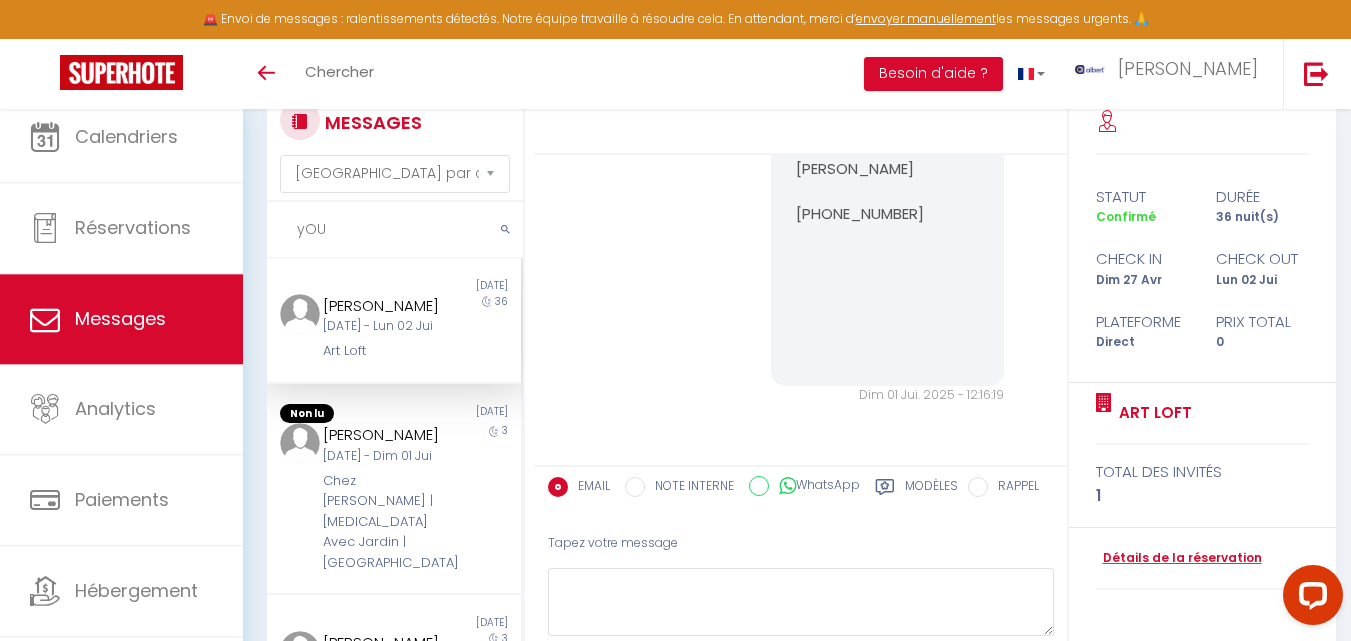 type on "yOUS" 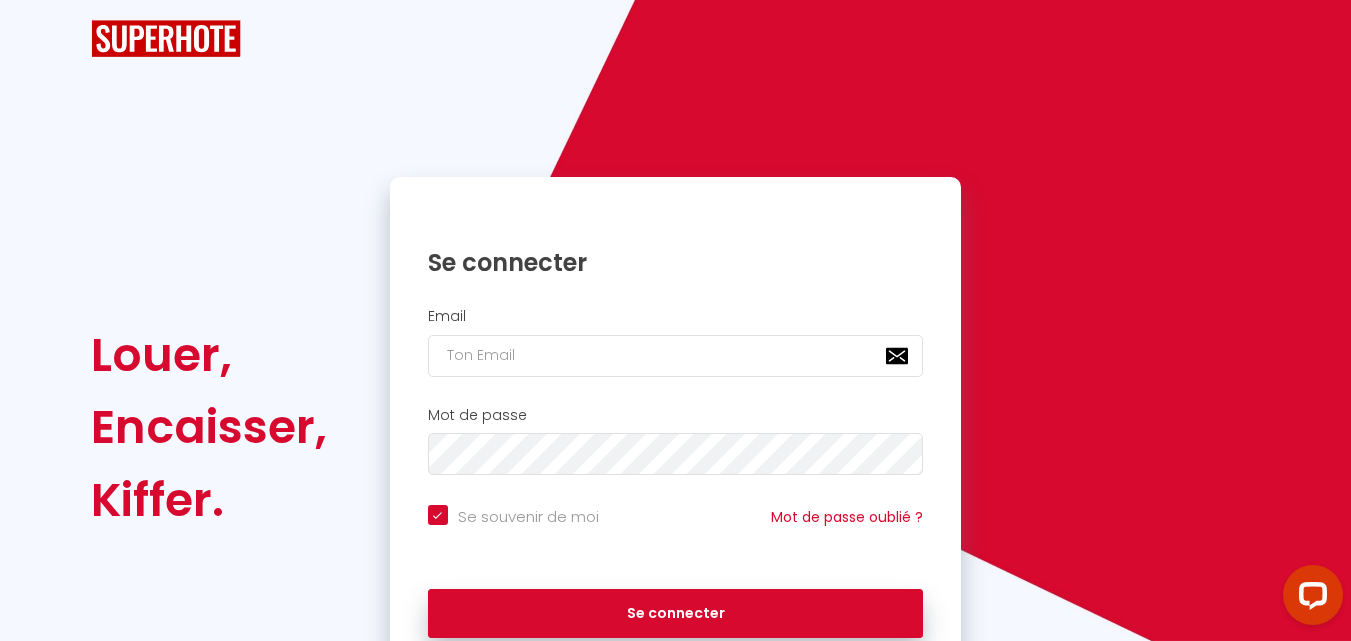 checkbox on "true" 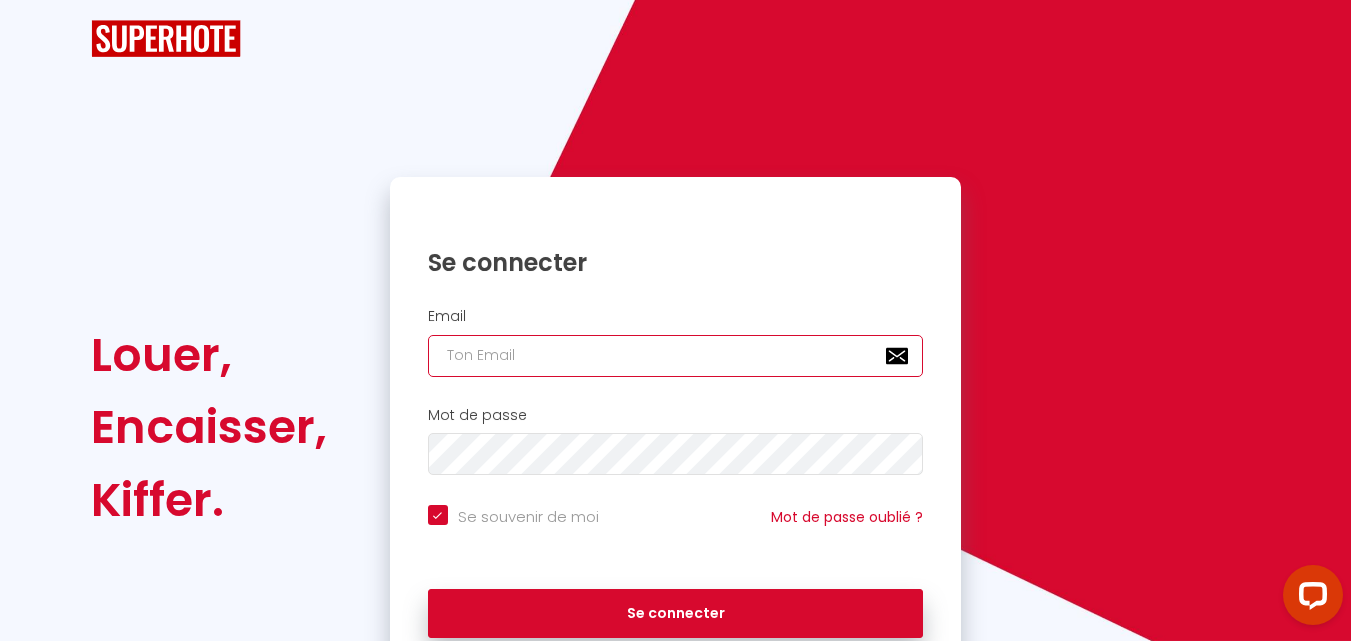 type on "[EMAIL_ADDRESS][DOMAIN_NAME]" 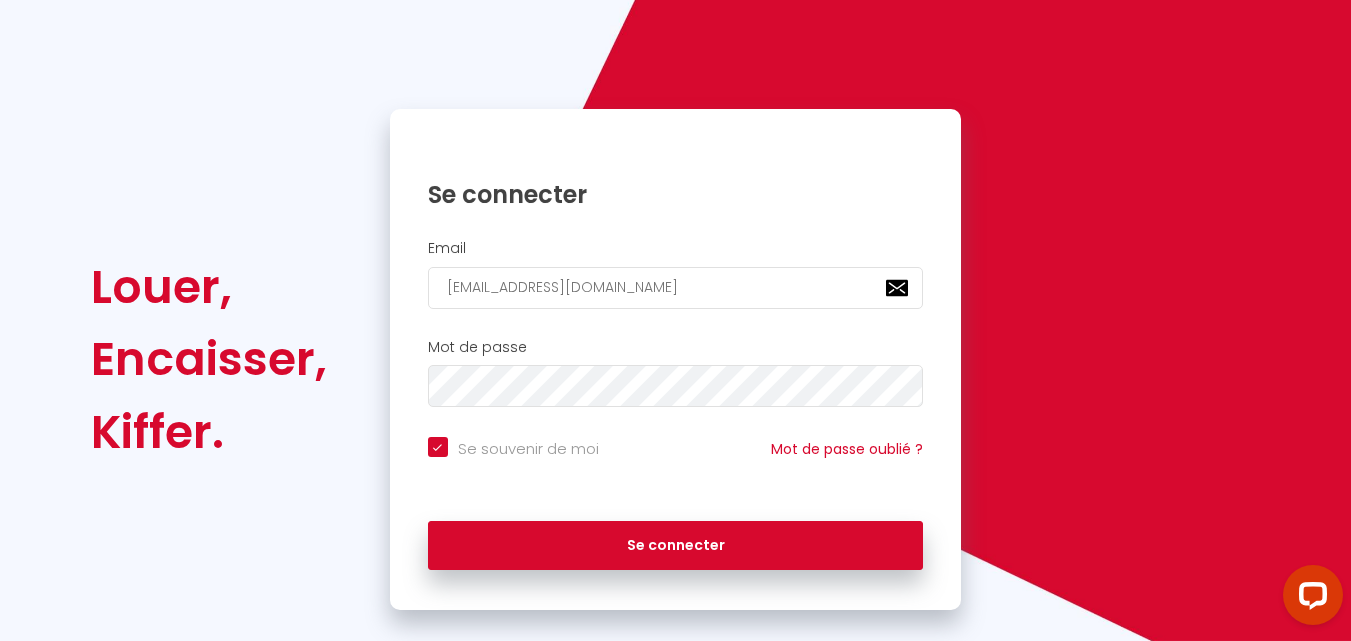 scroll, scrollTop: 97, scrollLeft: 0, axis: vertical 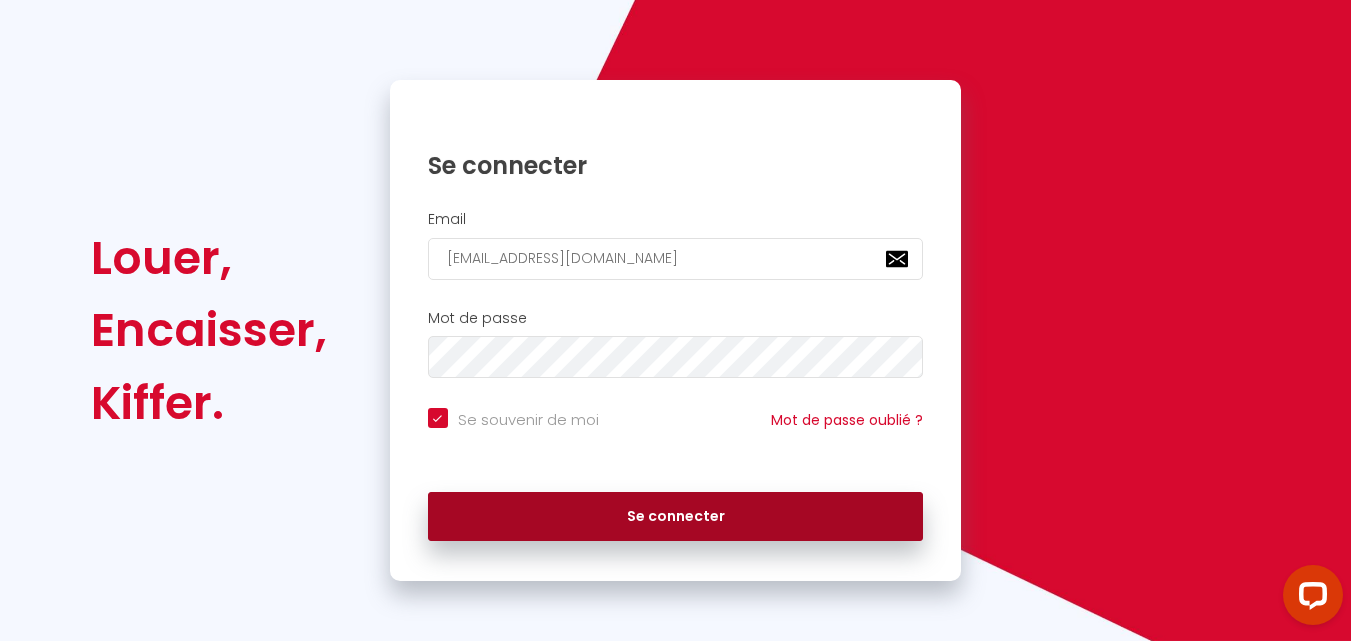 click on "Se connecter" at bounding box center (676, 517) 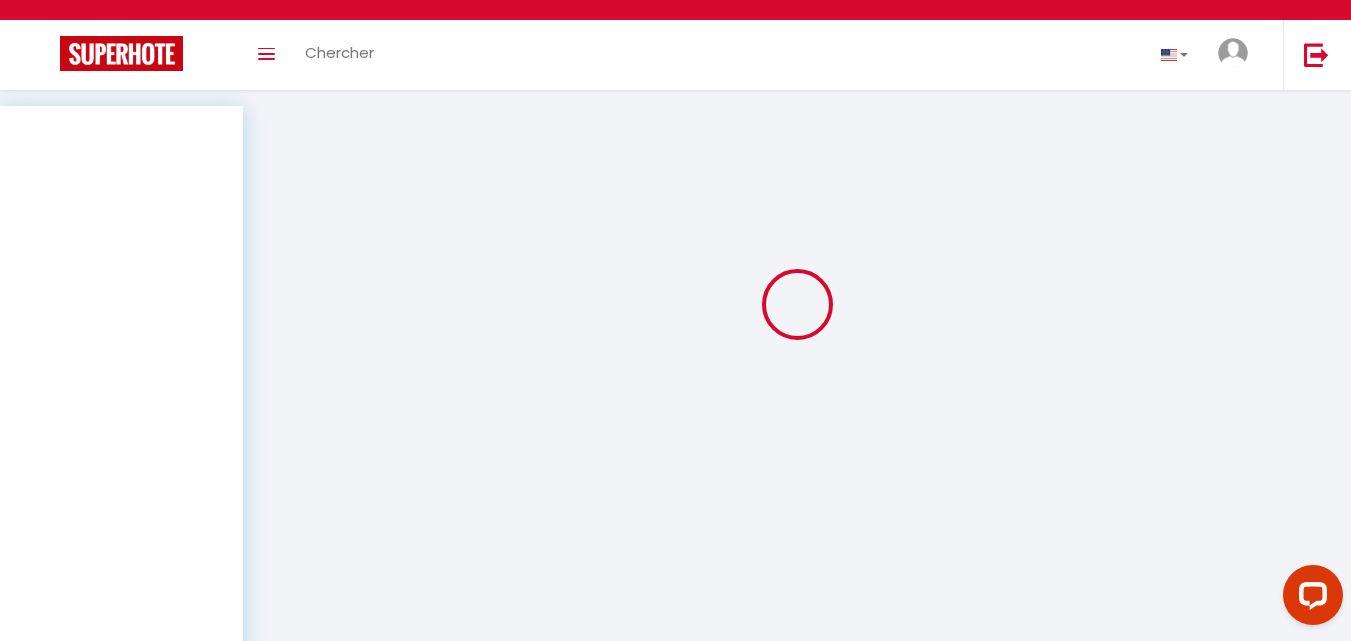 scroll, scrollTop: 0, scrollLeft: 0, axis: both 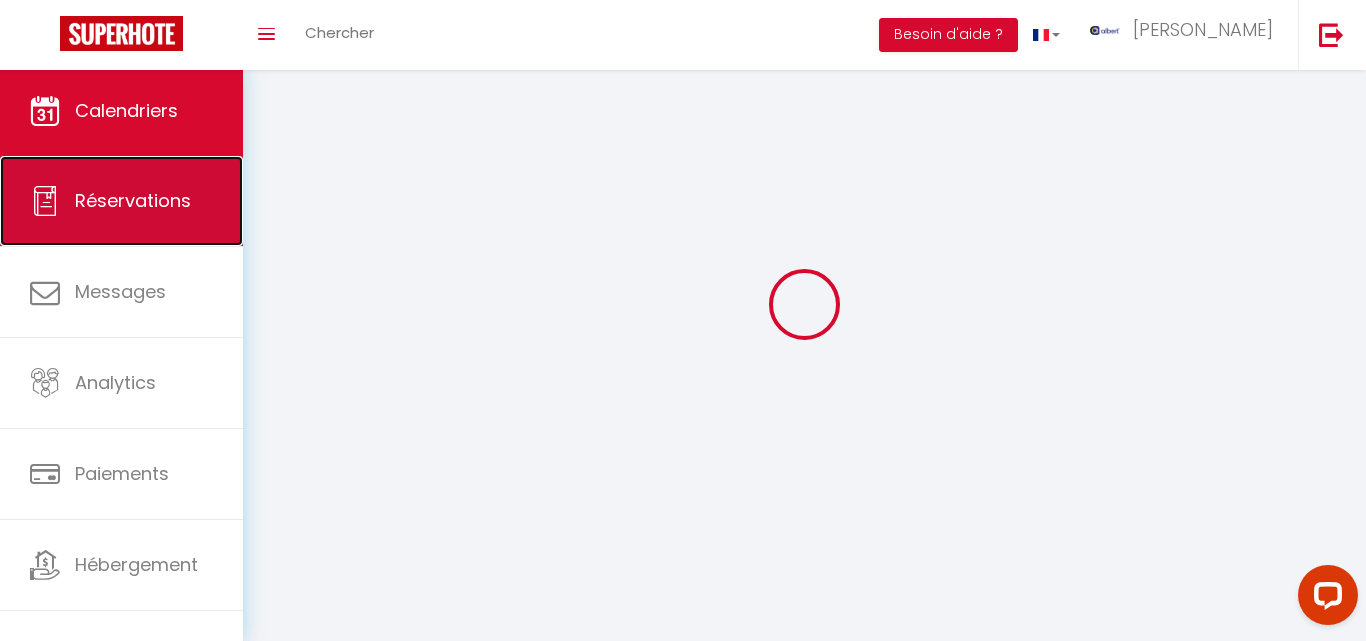 click on "Réservations" at bounding box center [133, 200] 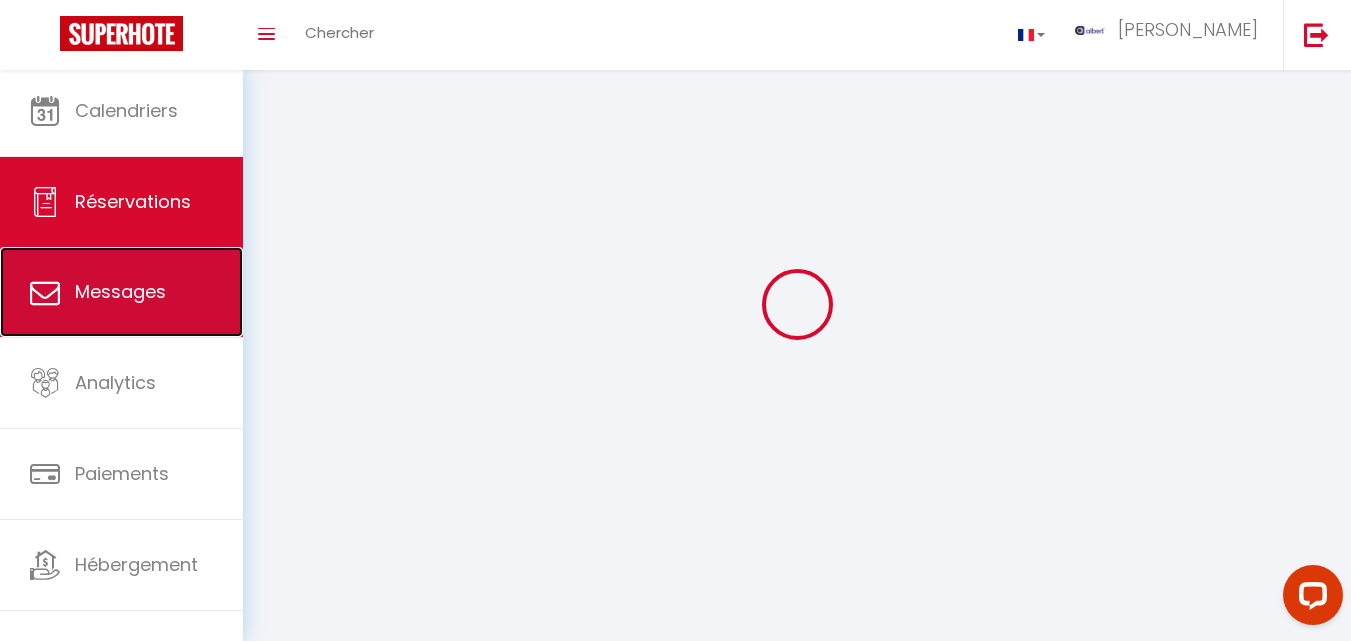click on "Messages" at bounding box center (120, 291) 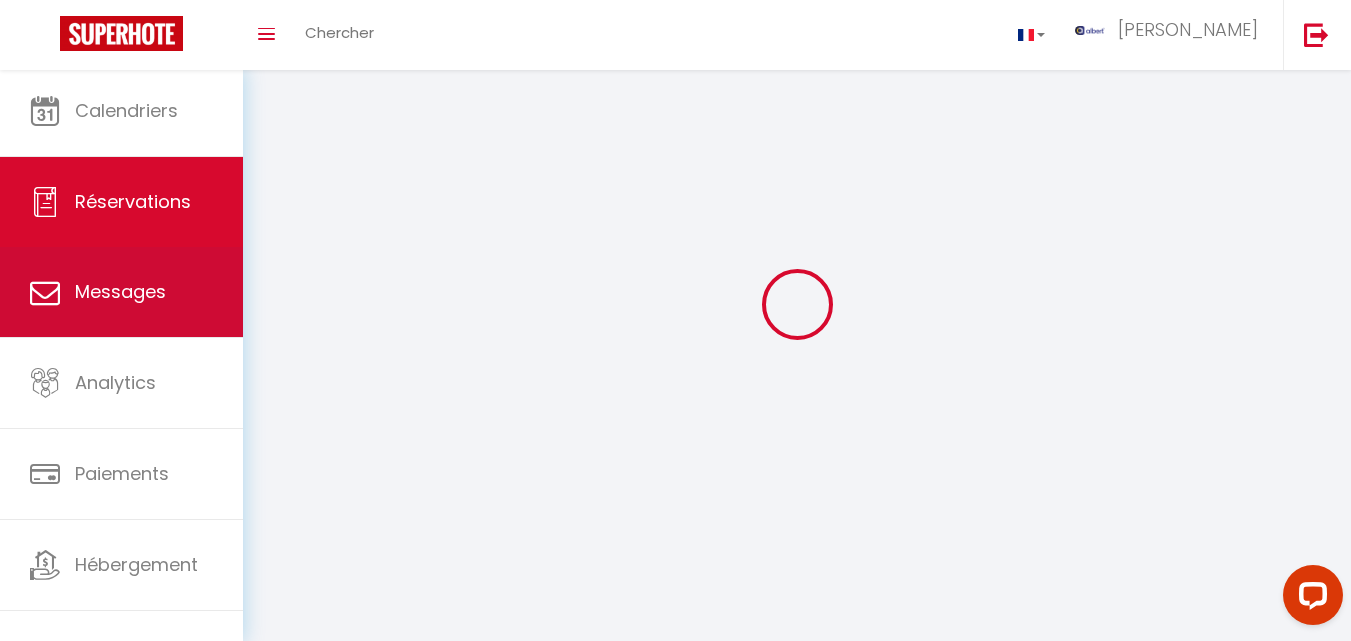select on "message" 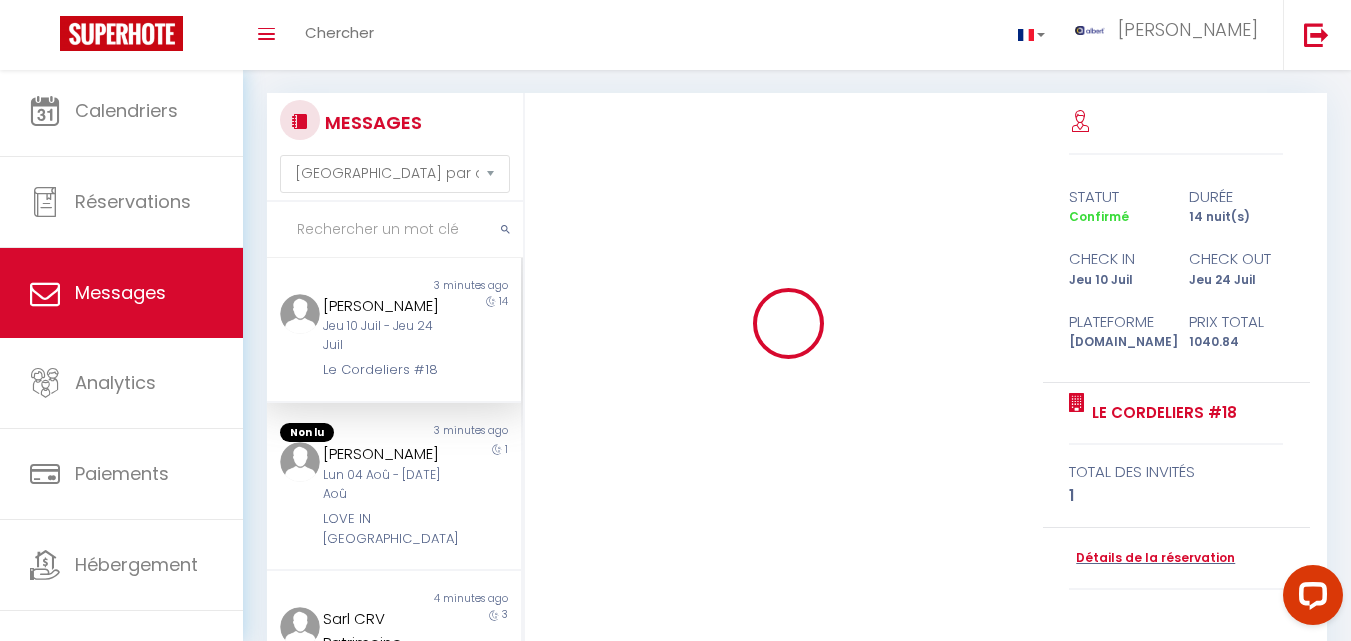 click at bounding box center [395, 230] 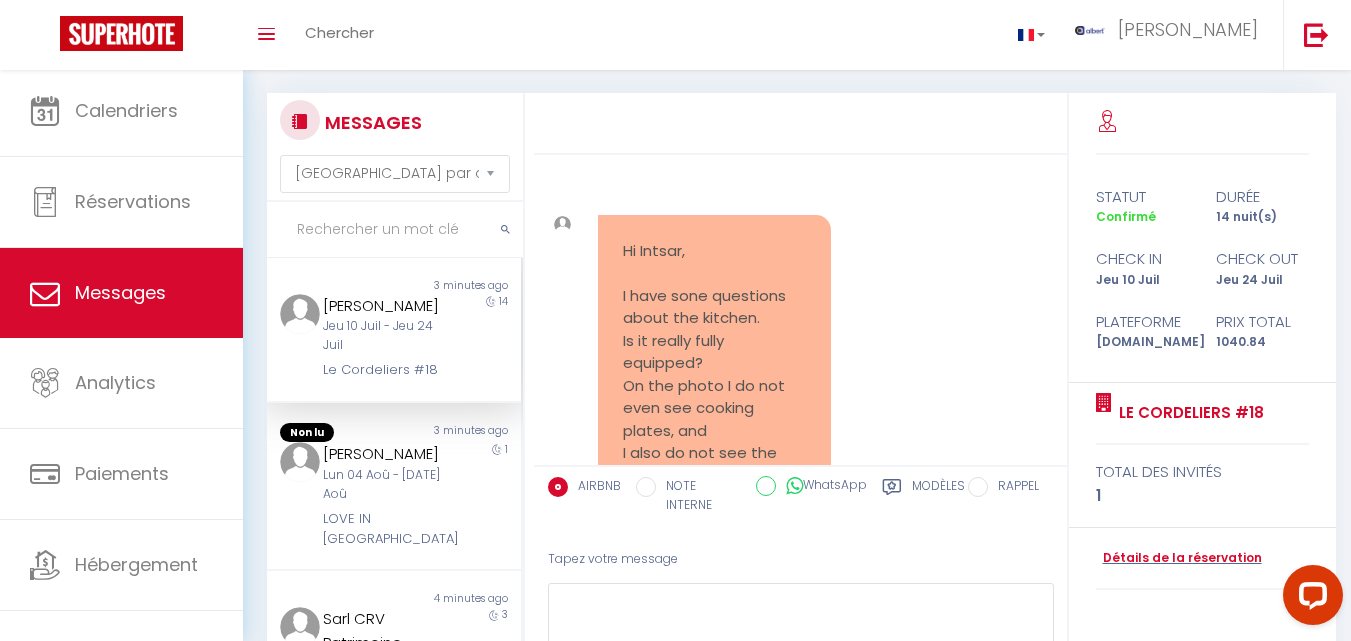 scroll, scrollTop: 32481, scrollLeft: 0, axis: vertical 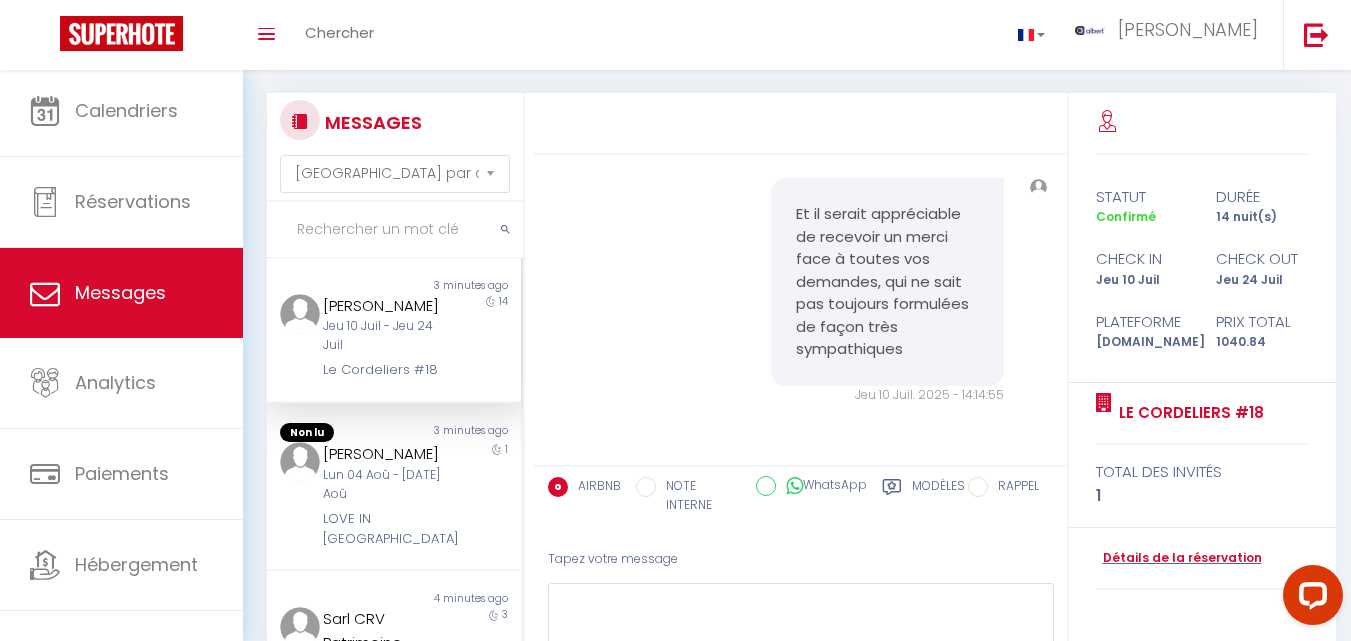 drag, startPoint x: 338, startPoint y: 238, endPoint x: 713, endPoint y: 79, distance: 407.3156 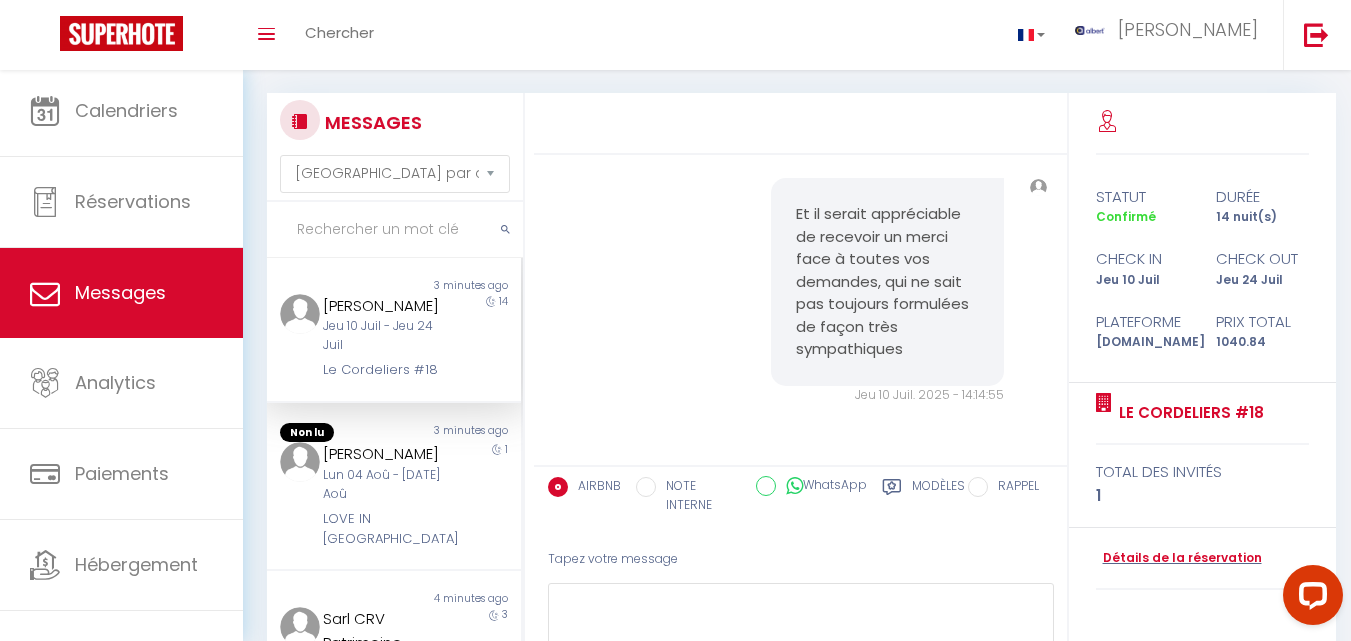 click at bounding box center (395, 230) 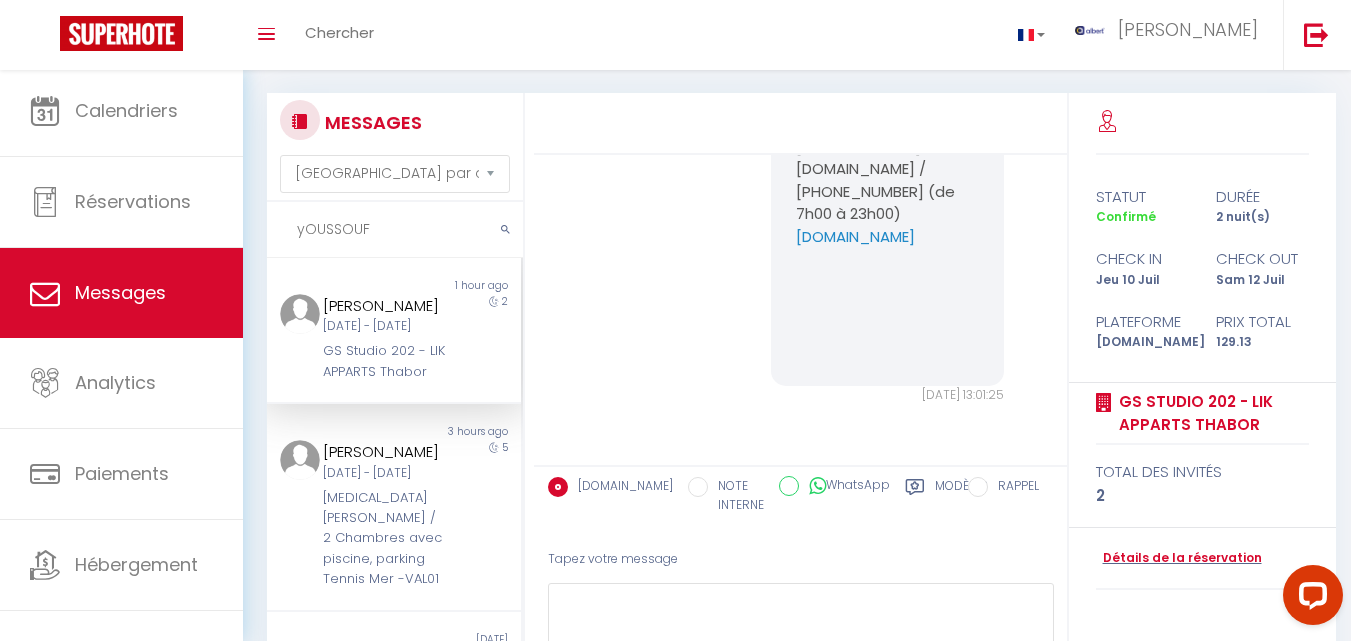 scroll, scrollTop: 8454, scrollLeft: 0, axis: vertical 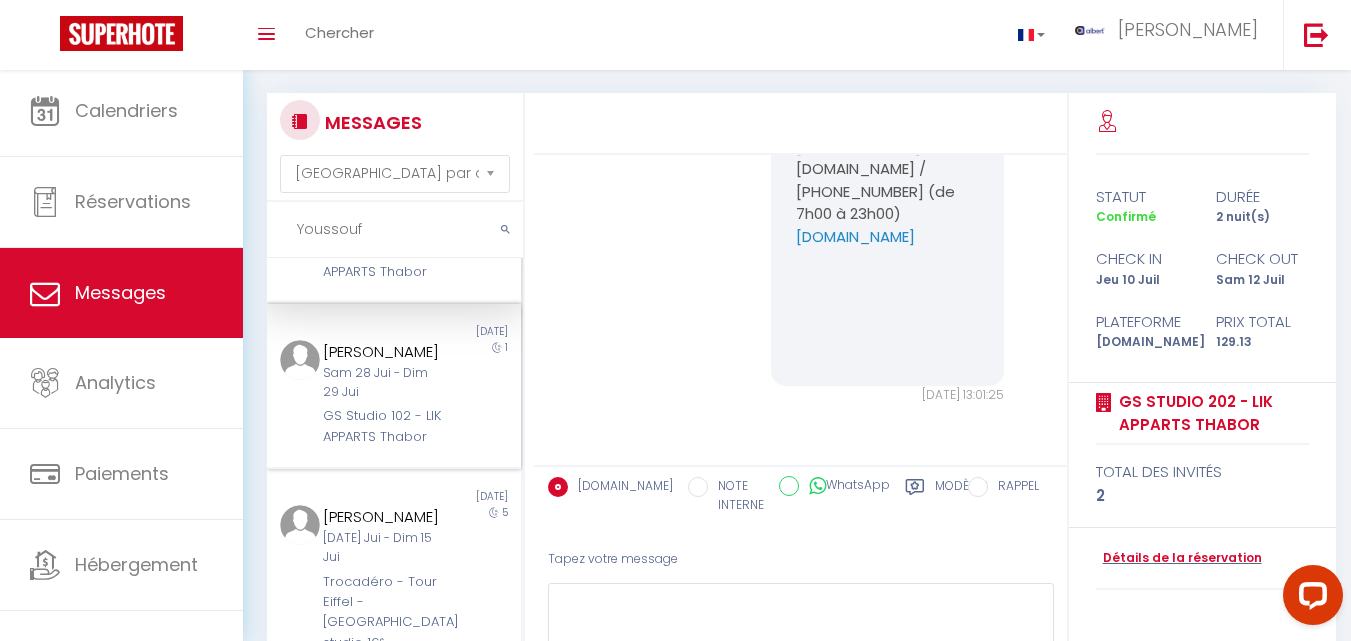 type on "Youssouf" 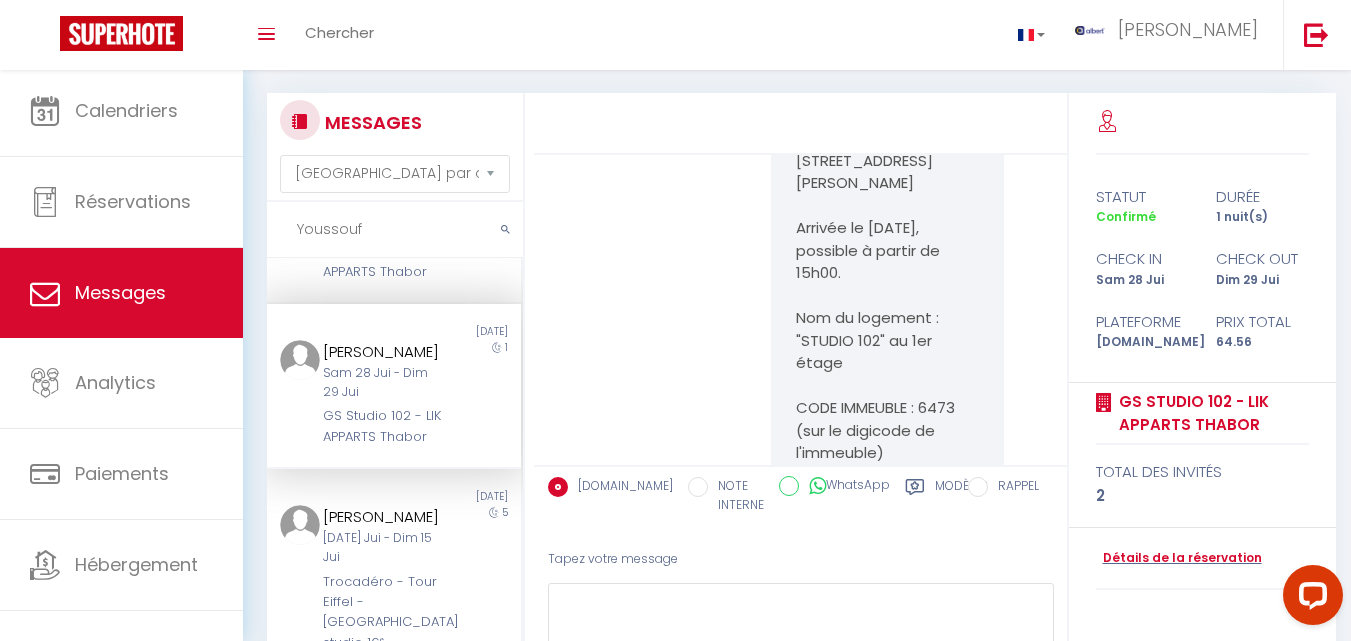 scroll, scrollTop: 14098, scrollLeft: 0, axis: vertical 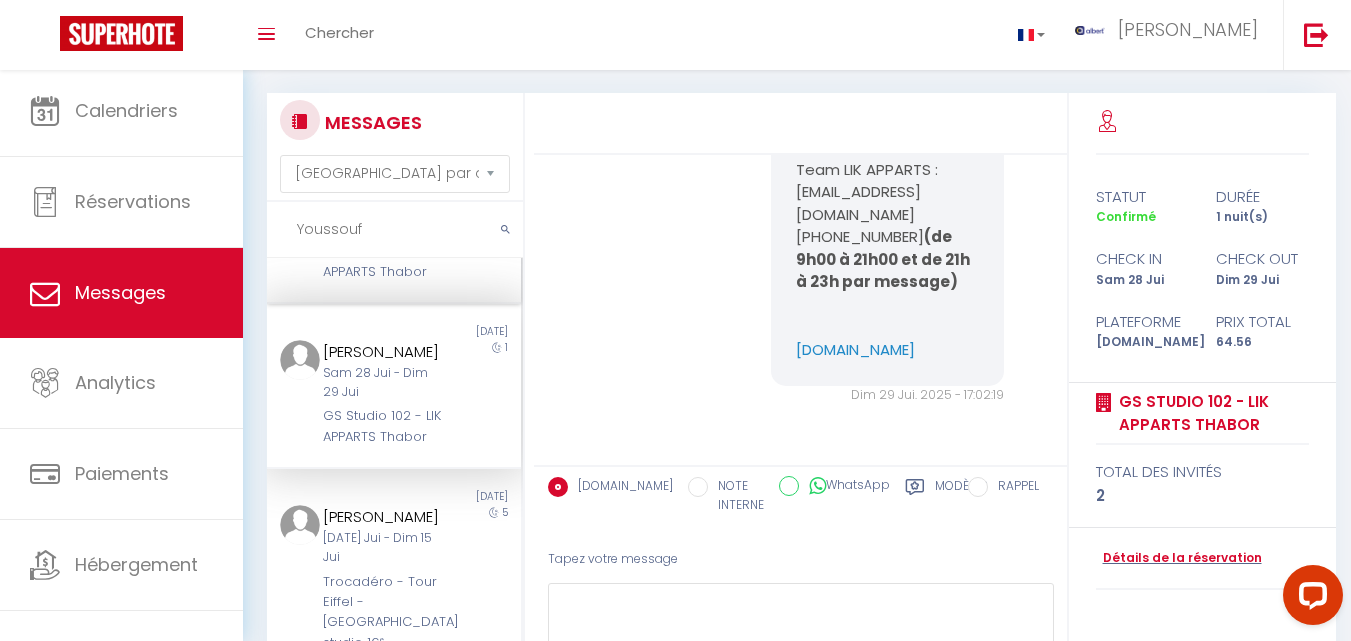 click on "[DATE] - [DATE]" at bounding box center [384, 226] 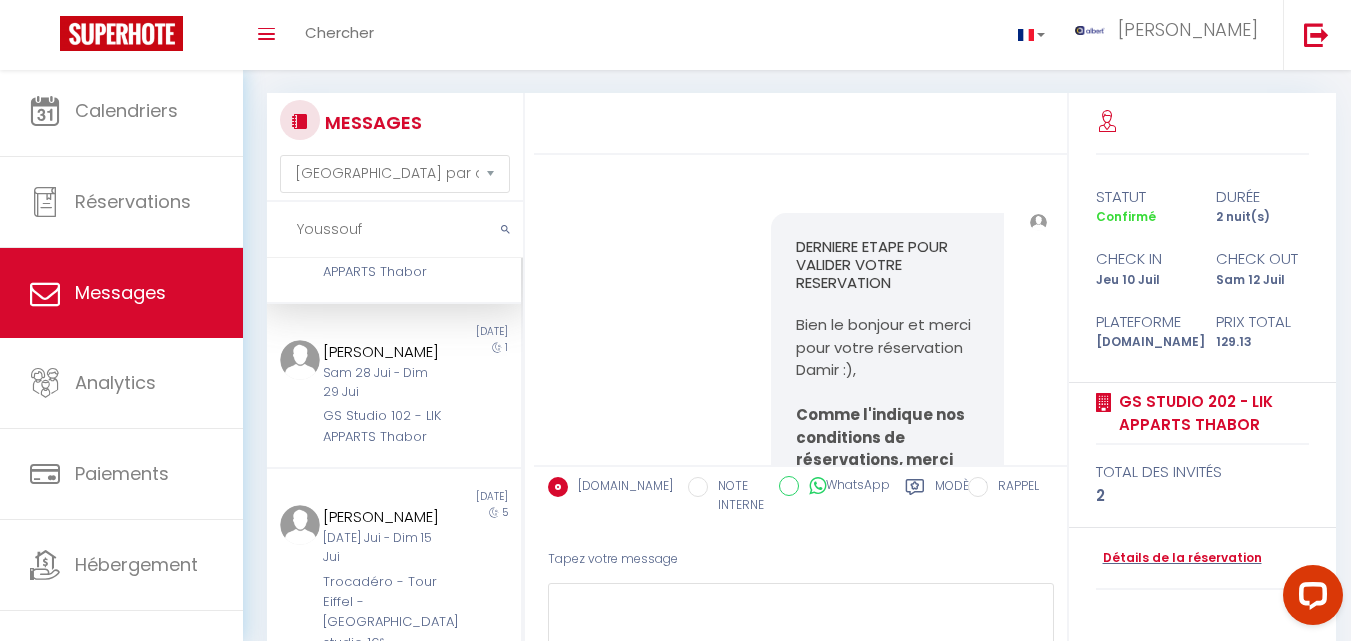 scroll, scrollTop: 0, scrollLeft: 0, axis: both 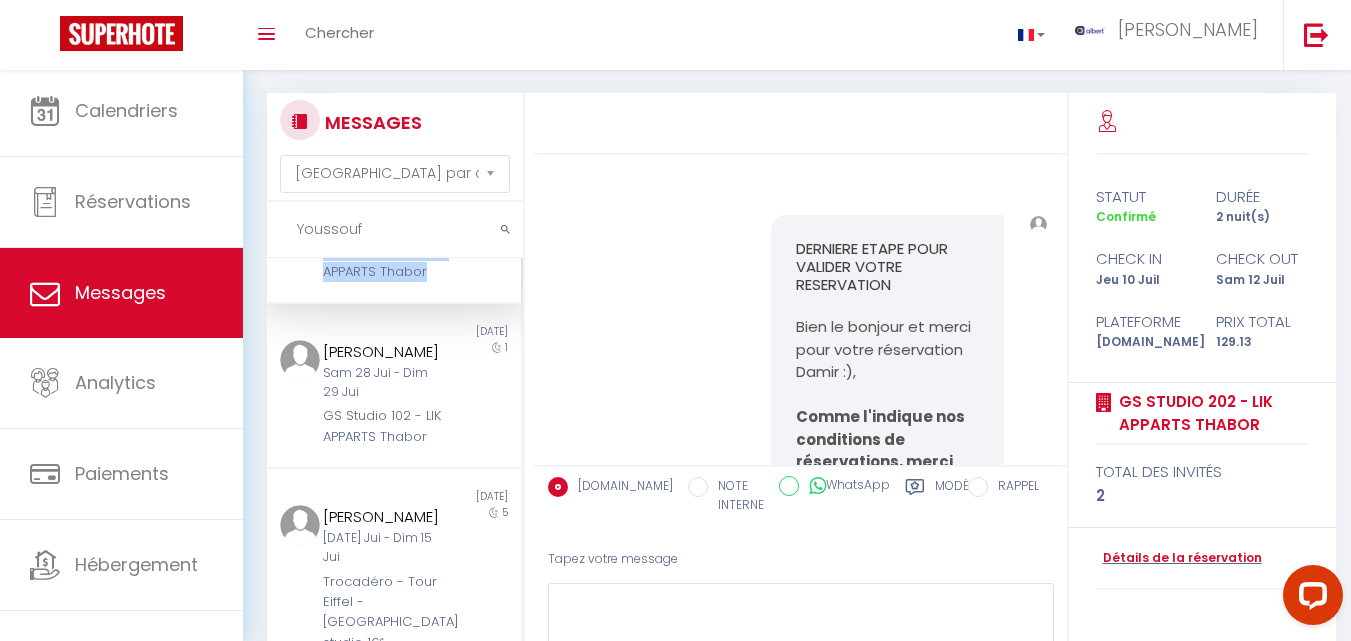 drag, startPoint x: 308, startPoint y: 293, endPoint x: 371, endPoint y: 332, distance: 74.094536 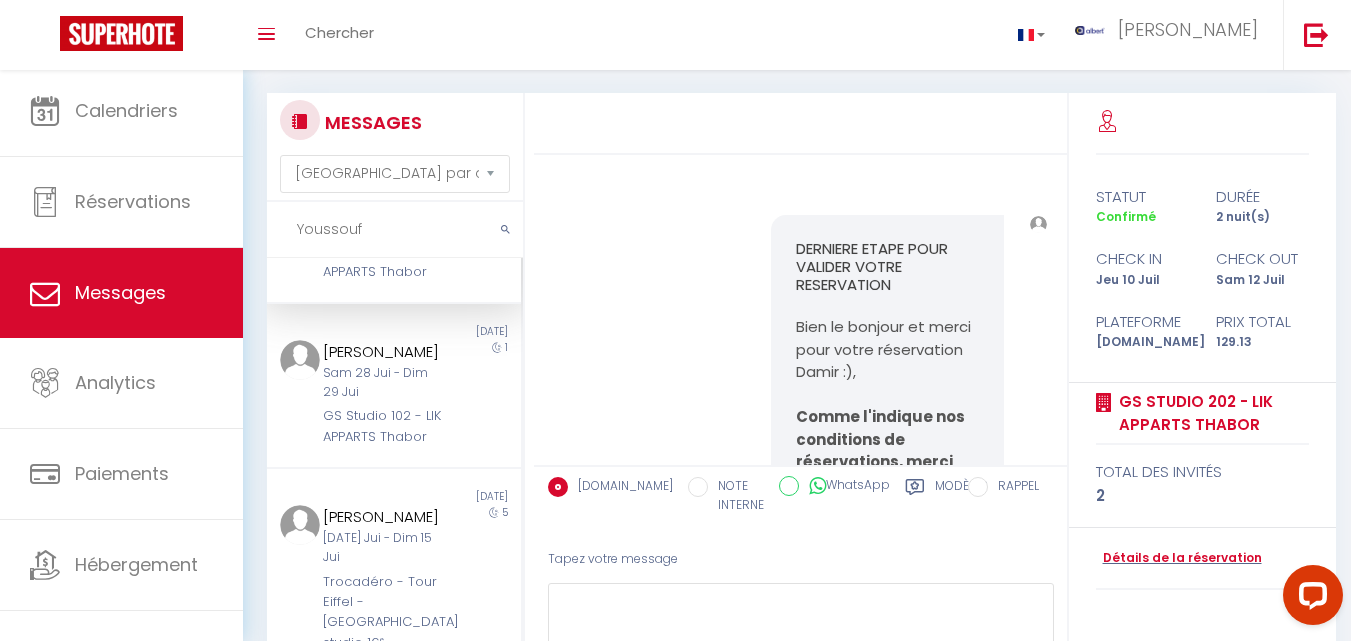 drag, startPoint x: 383, startPoint y: 232, endPoint x: 291, endPoint y: 234, distance: 92.021736 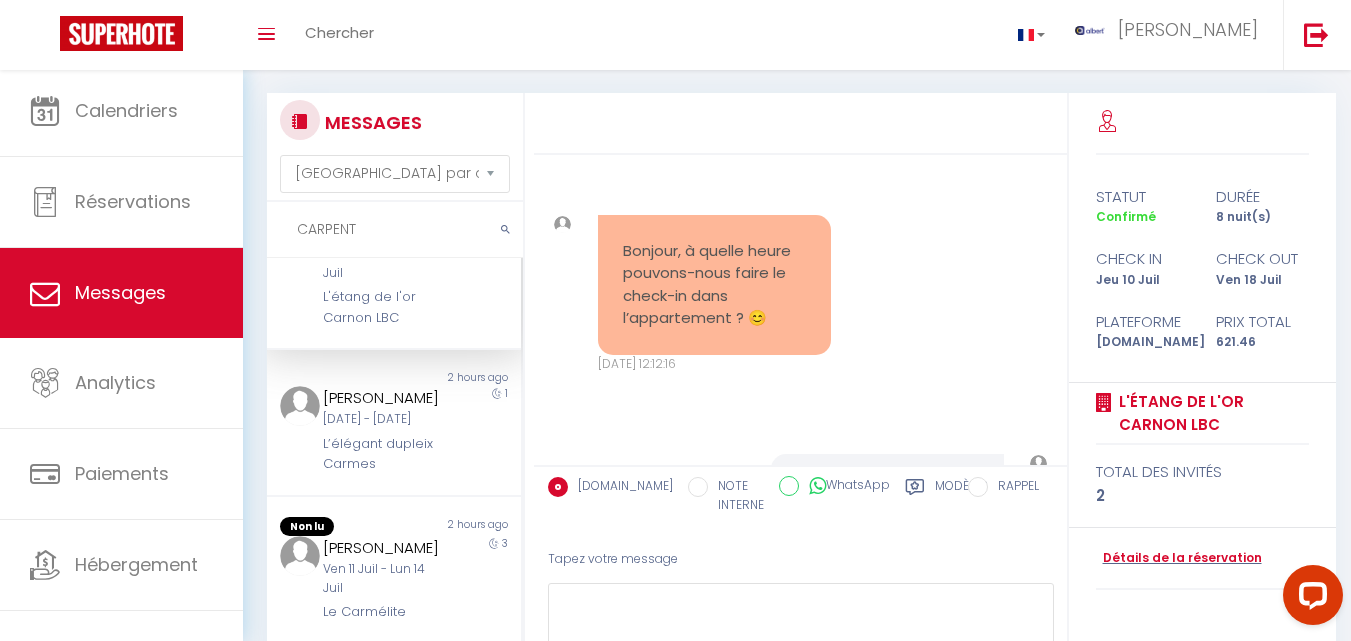 scroll, scrollTop: 104, scrollLeft: 0, axis: vertical 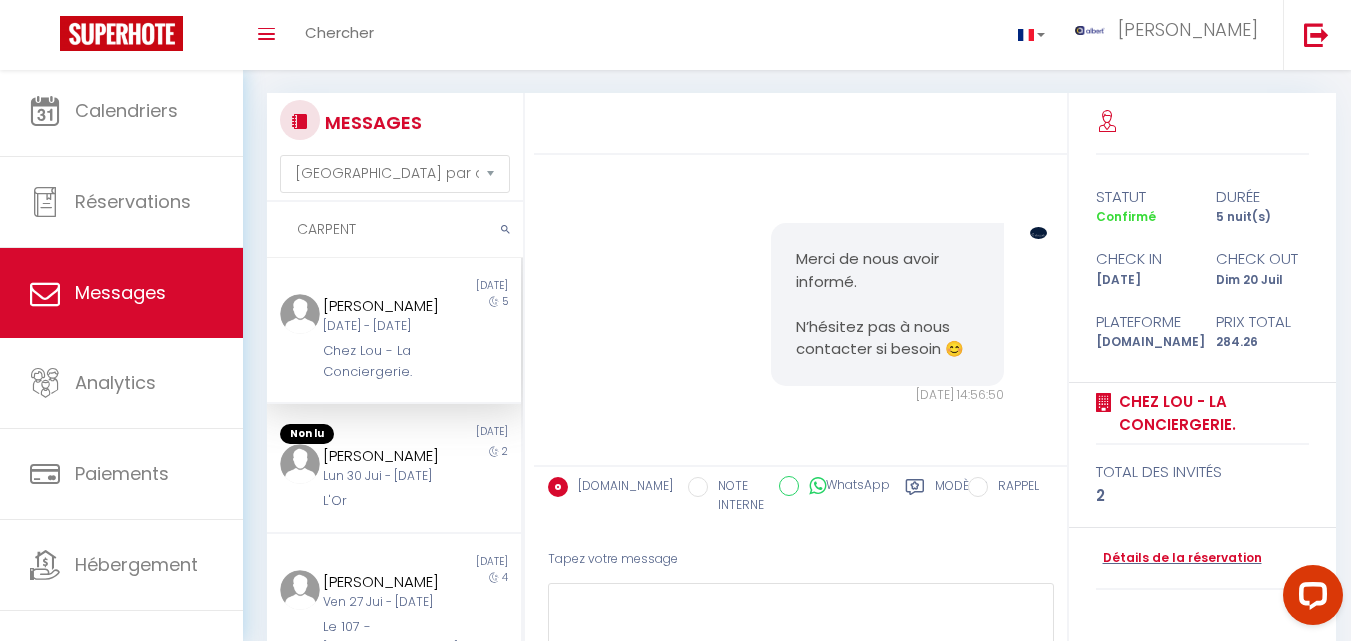 click on "CARPENT" at bounding box center (395, 230) 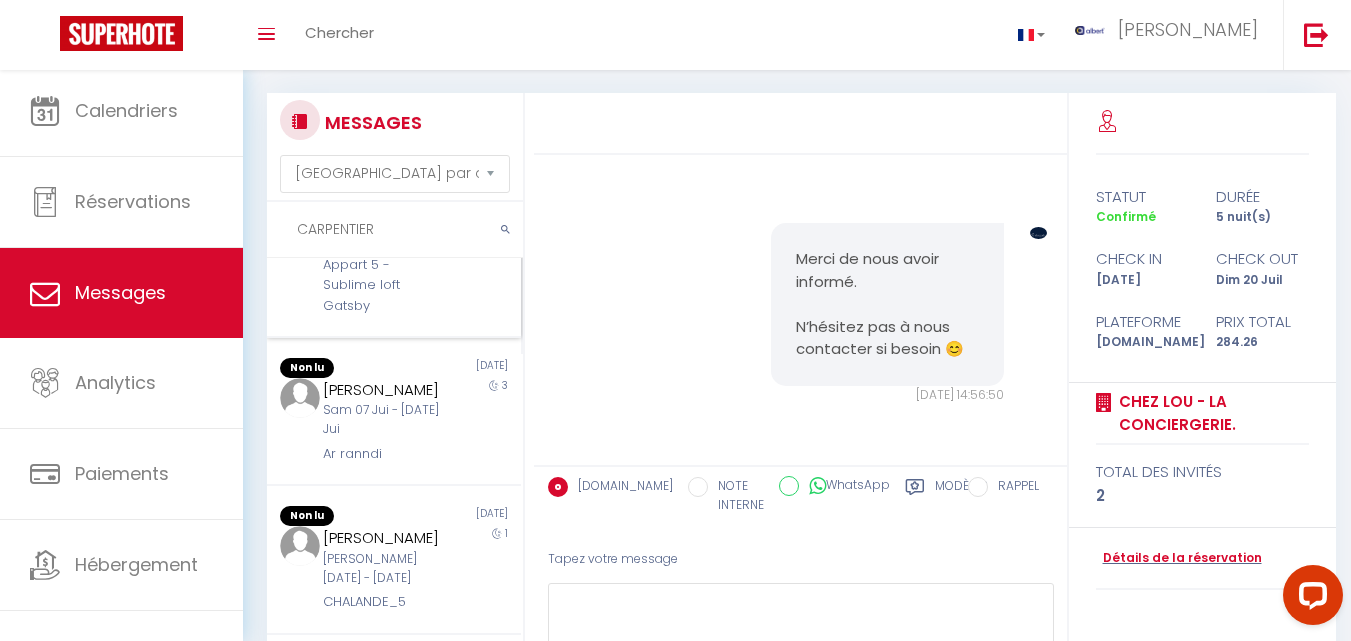 scroll, scrollTop: 500, scrollLeft: 0, axis: vertical 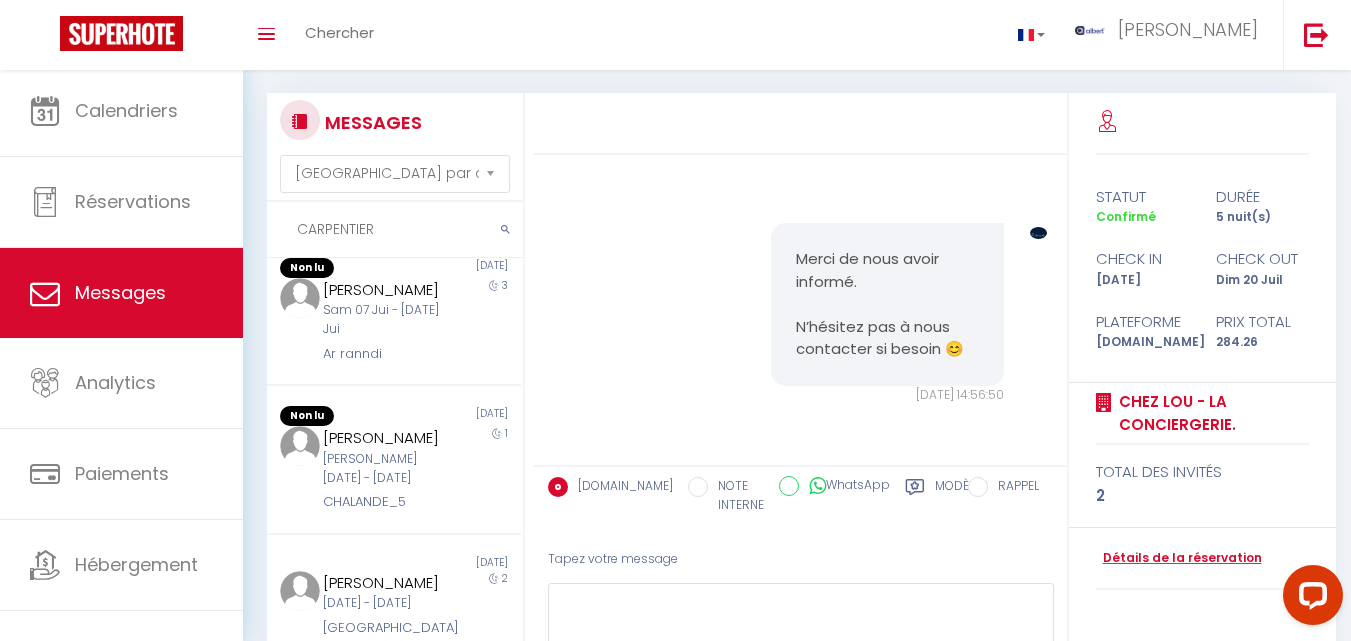 drag, startPoint x: 392, startPoint y: 227, endPoint x: 269, endPoint y: 239, distance: 123.58398 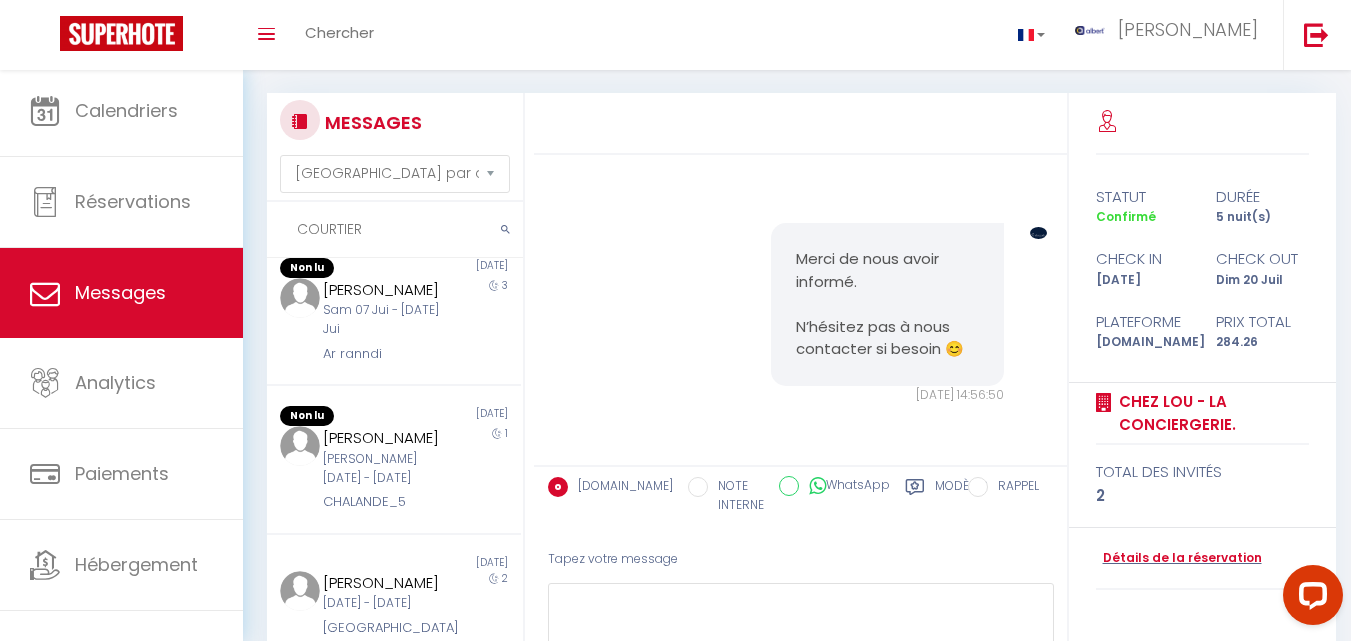 type on "COURTIER" 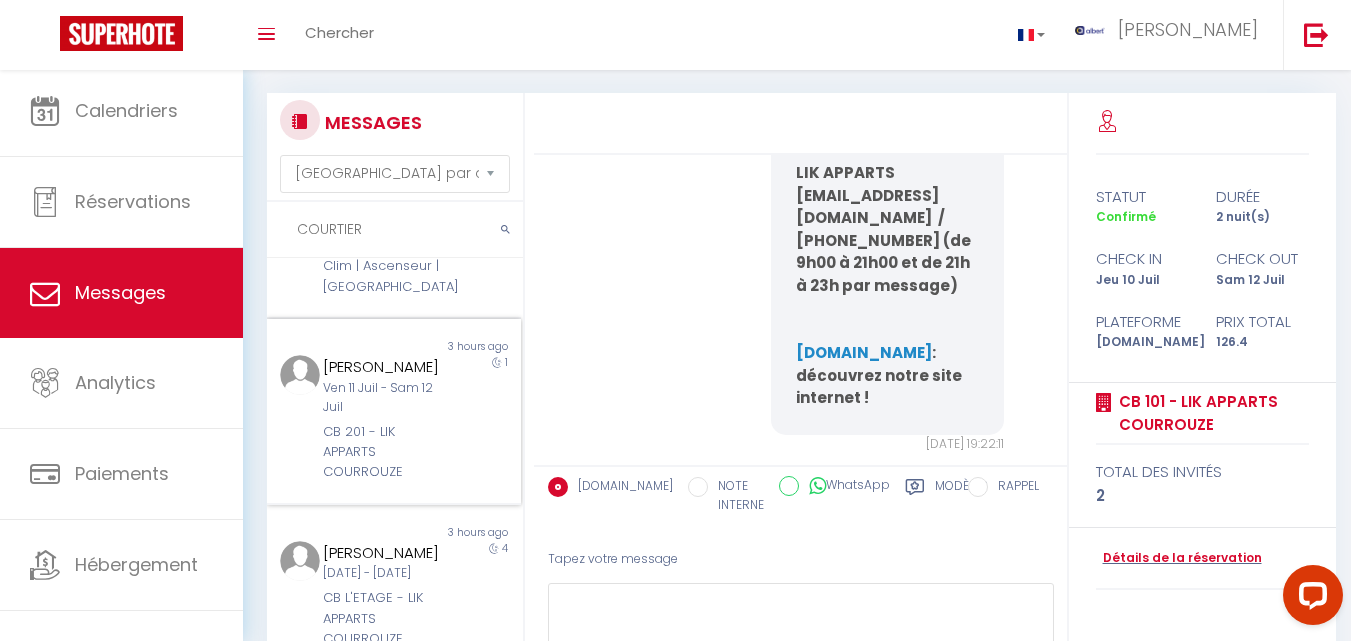 scroll, scrollTop: 558, scrollLeft: 0, axis: vertical 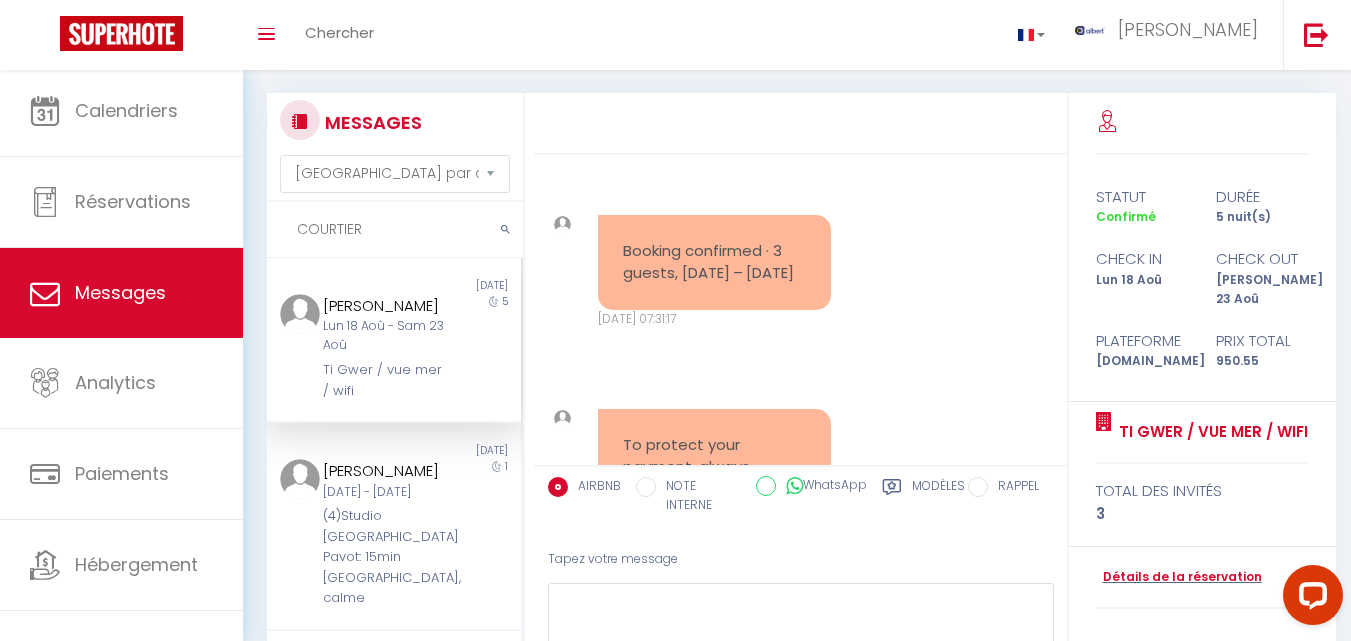 drag, startPoint x: 390, startPoint y: 230, endPoint x: 270, endPoint y: 237, distance: 120.203995 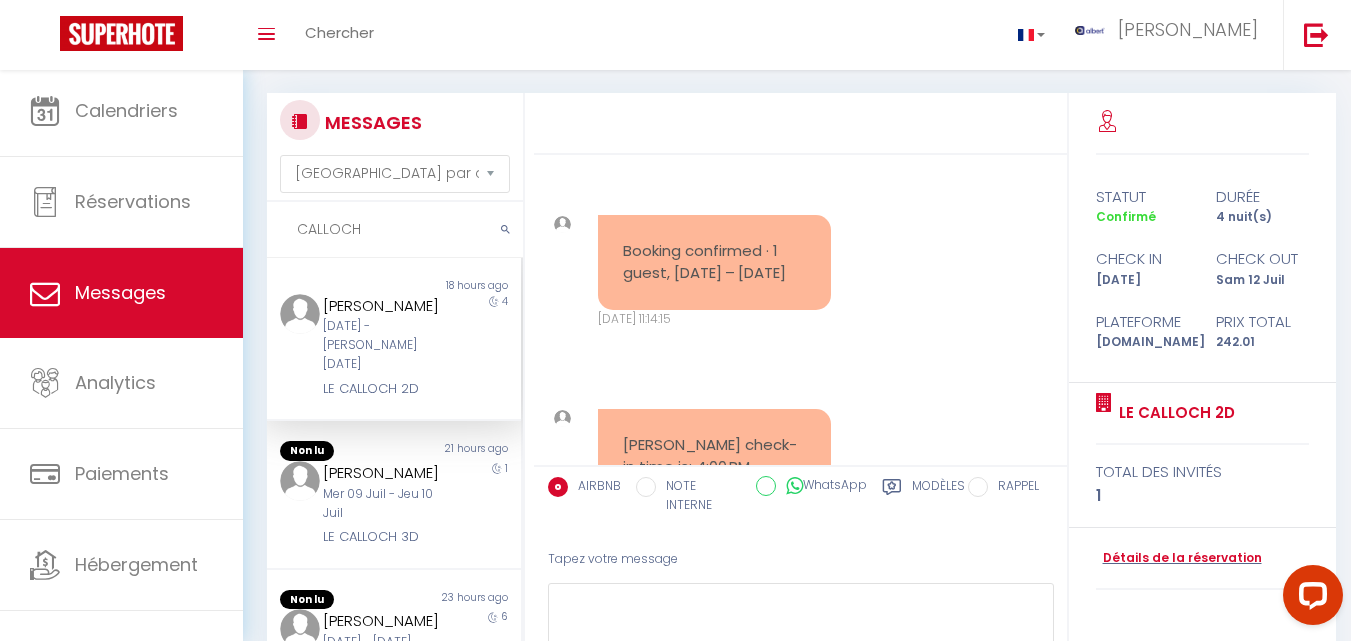 scroll, scrollTop: 9511, scrollLeft: 0, axis: vertical 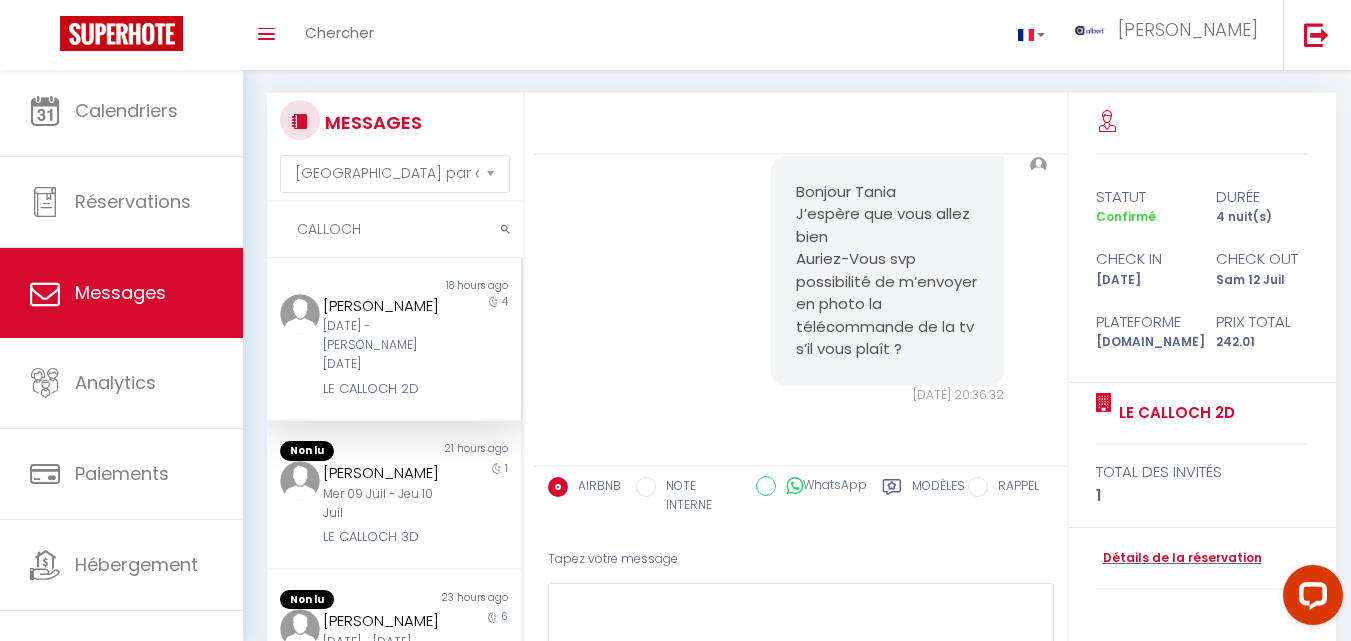 type on "CALLOCH" 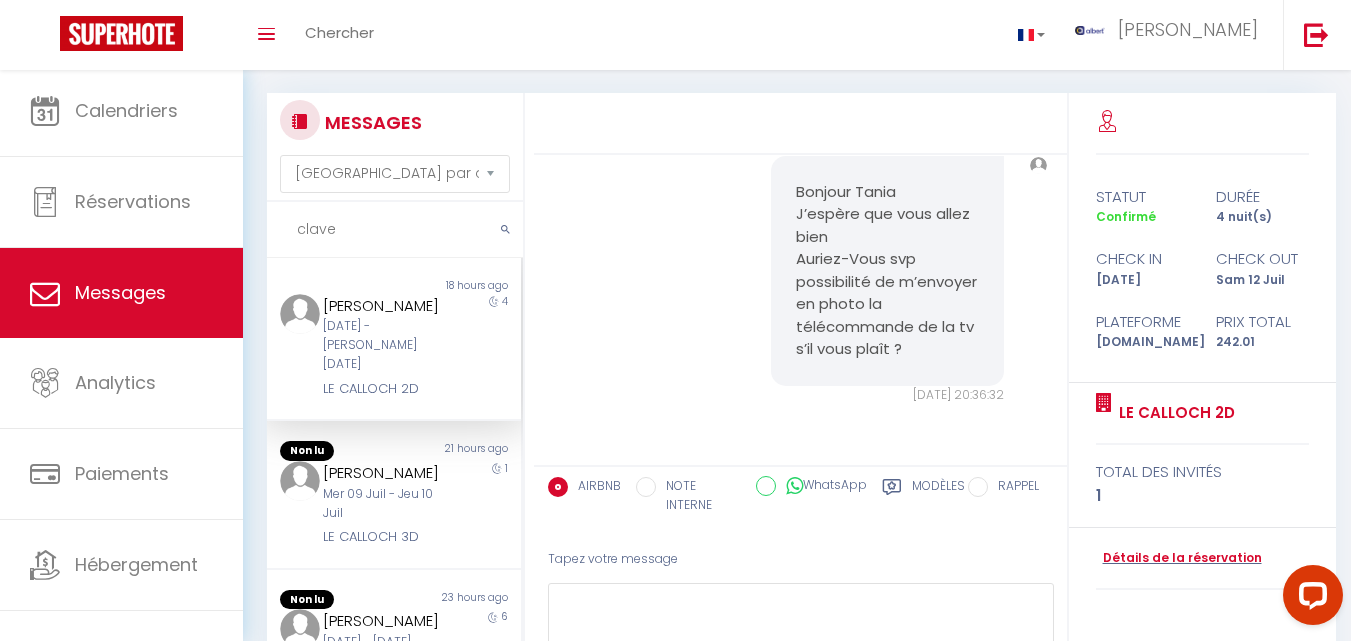 type on "clavel" 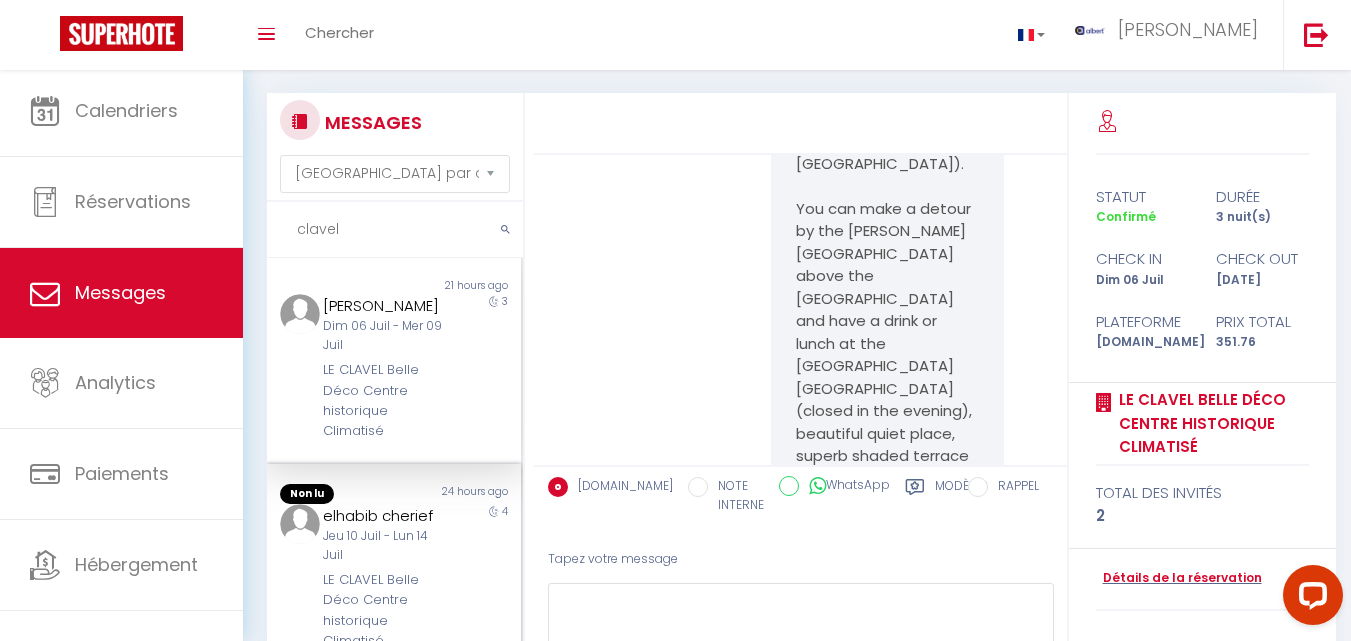 scroll, scrollTop: 13538, scrollLeft: 0, axis: vertical 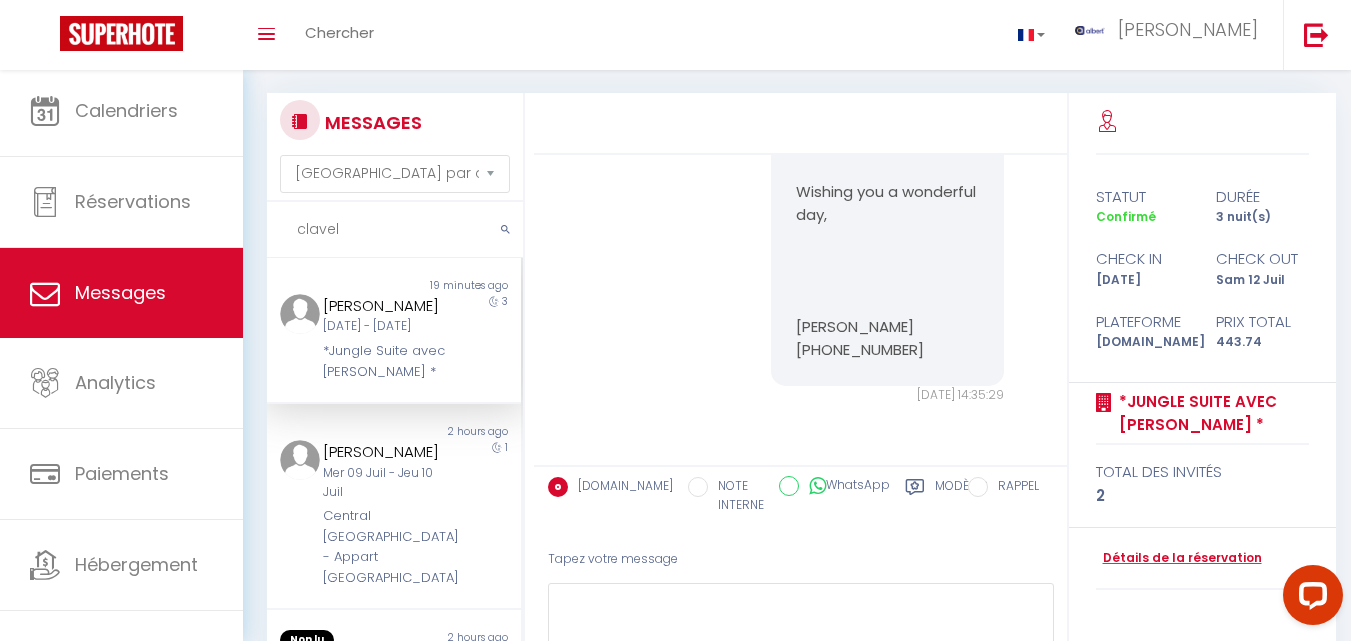 drag, startPoint x: 367, startPoint y: 240, endPoint x: 291, endPoint y: 239, distance: 76.00658 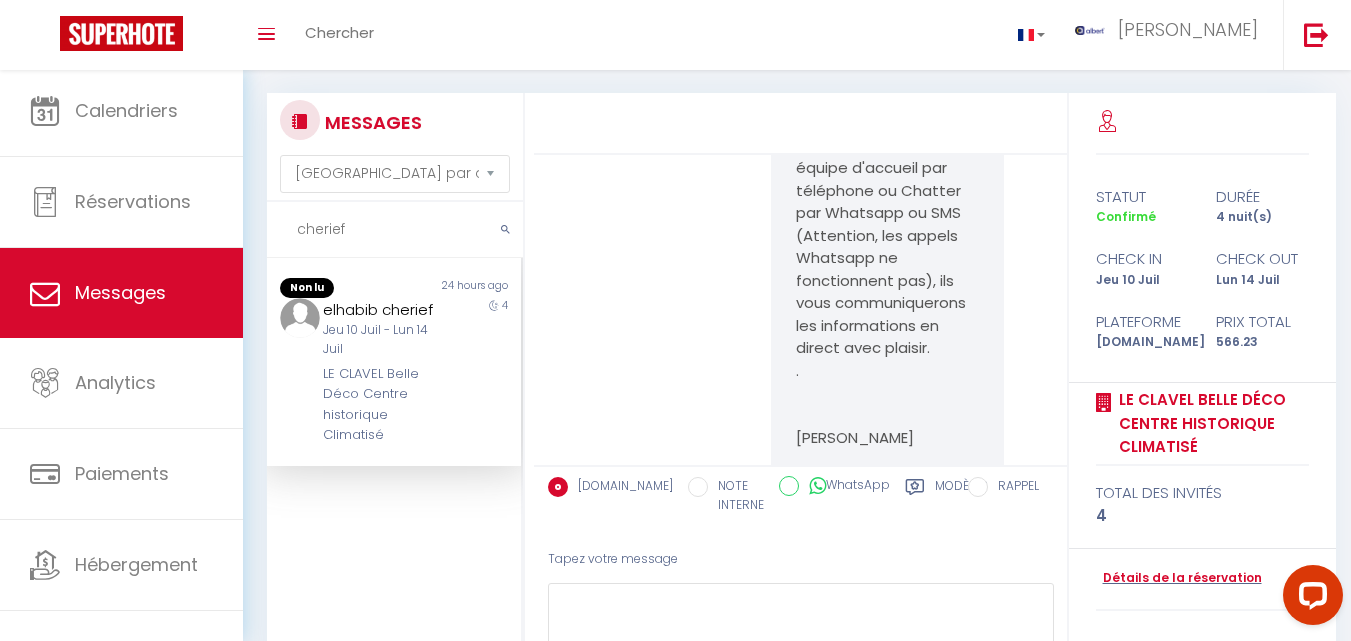 scroll, scrollTop: 1300, scrollLeft: 0, axis: vertical 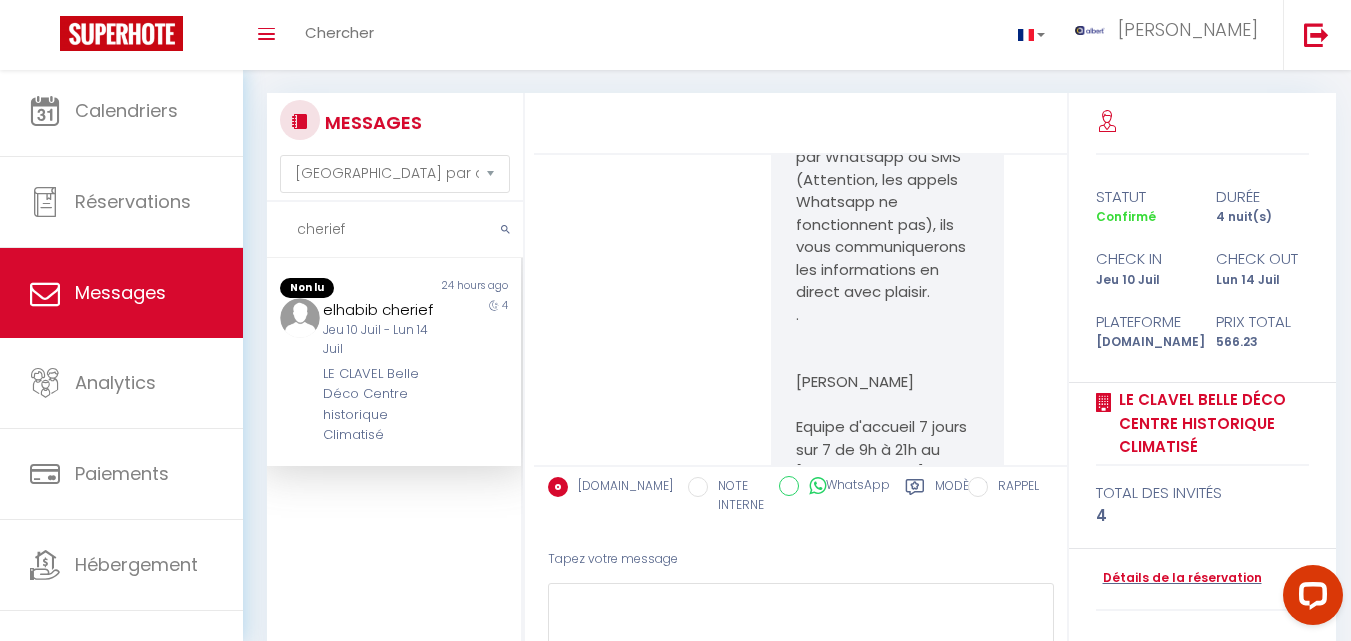 type on "cherief" 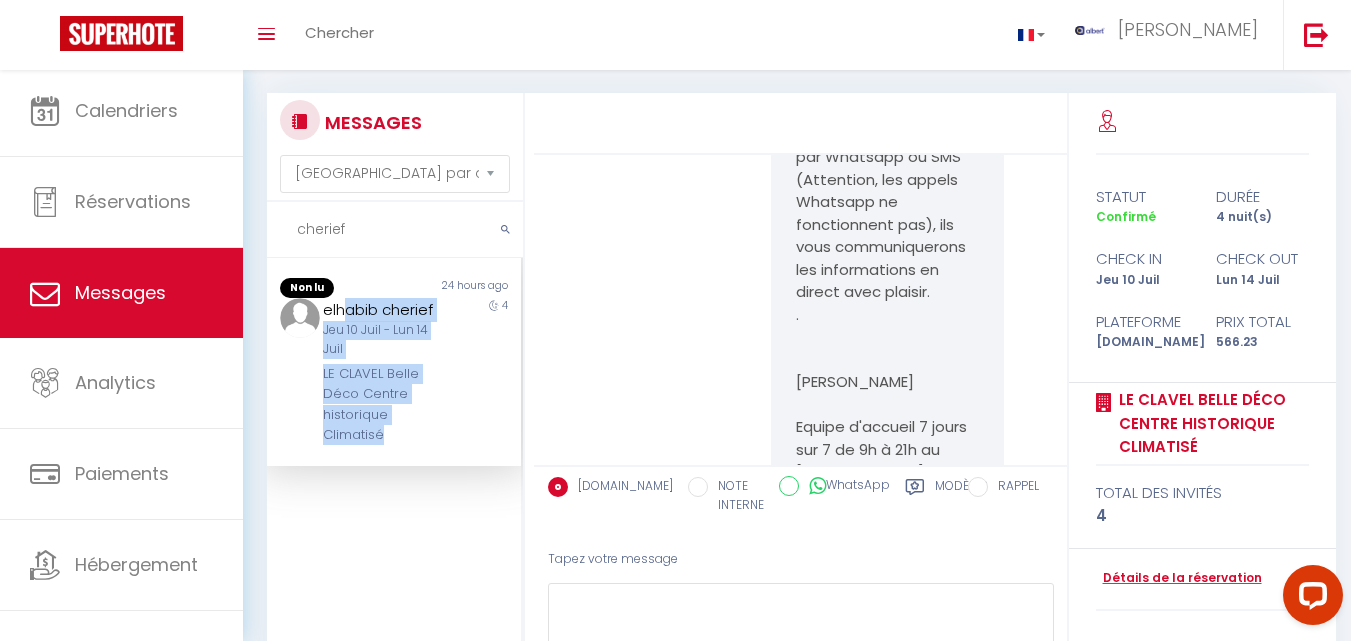 drag, startPoint x: 447, startPoint y: 310, endPoint x: 485, endPoint y: 238, distance: 81.41253 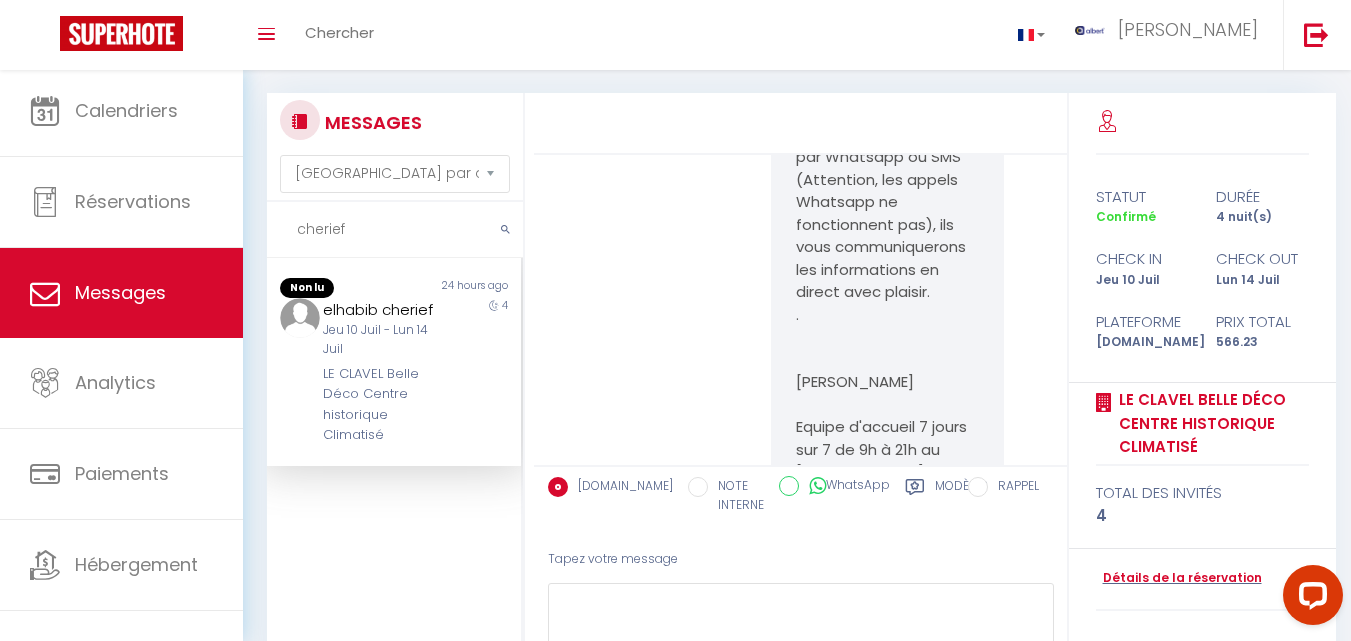 click on "MESSAGES   Trier par date de réservation   Trier par date de message     cherief   Non lu
24 hours ago
elhabib cherief   [DATE] - [DATE]   LE CLAVEL Belle Déco Centre historique Climatisé     4   Précédent     Suivant     bonjour, on aimerait un lit bébé pour mon bébé de 2 ans si possible. merci   [DATE] 19:13:03     Note Sms     bonjour, on aimerait un lit bébé pour mon bébé de 2 ans si possible. merci   [DATE] 19:13:03 Bonjour elhabib, .
Je vous confirme votre réservation à [GEOGRAPHIC_DATA] . . Entrée à partir de 16h le [DATE]
Sortie avant 11H le [DATE] Nombre d'adultes : 2 Nombre d'enfants : 2 . Linge de lit et de toilette fournis. . IMPORTANT :  Vous trouverez ci dessous un lien pour accéder à votre guide d'arrivée en ligne qui contient toutes les instructions pour entrer dans votre hébergement et les modalités pratiques pour votre séjour : . Infos d arrivee --   . ." at bounding box center (797, 403) 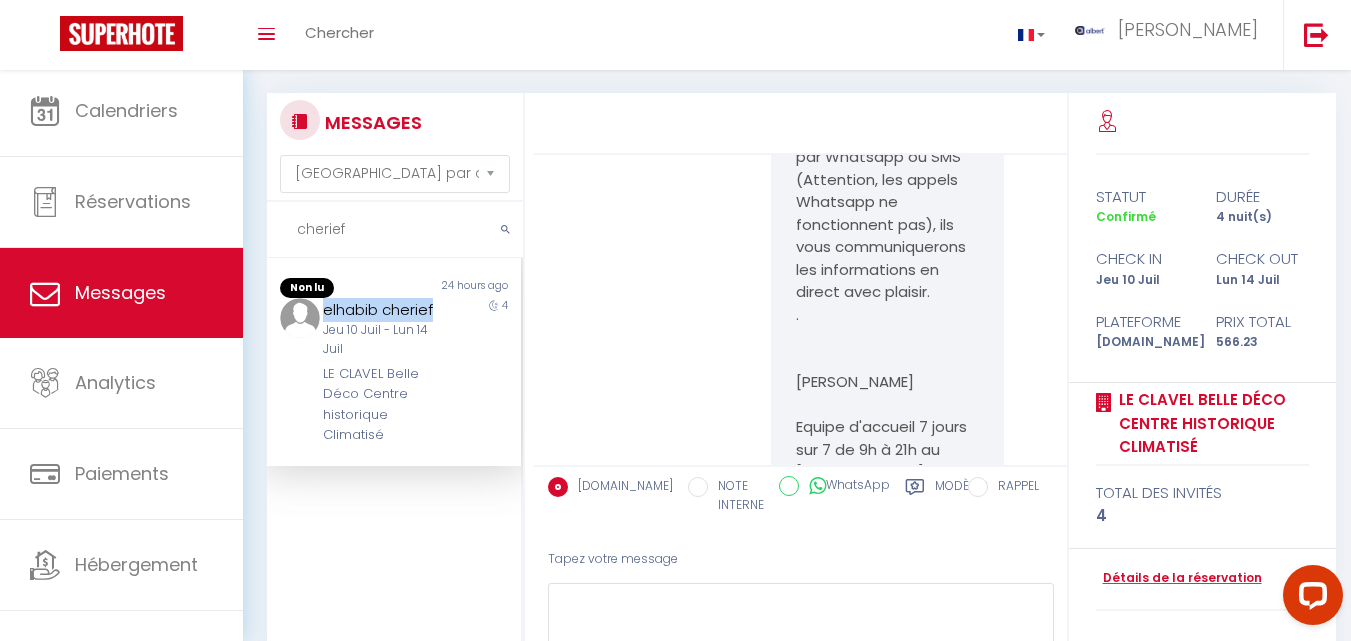 drag, startPoint x: 416, startPoint y: 311, endPoint x: 312, endPoint y: 313, distance: 104.019226 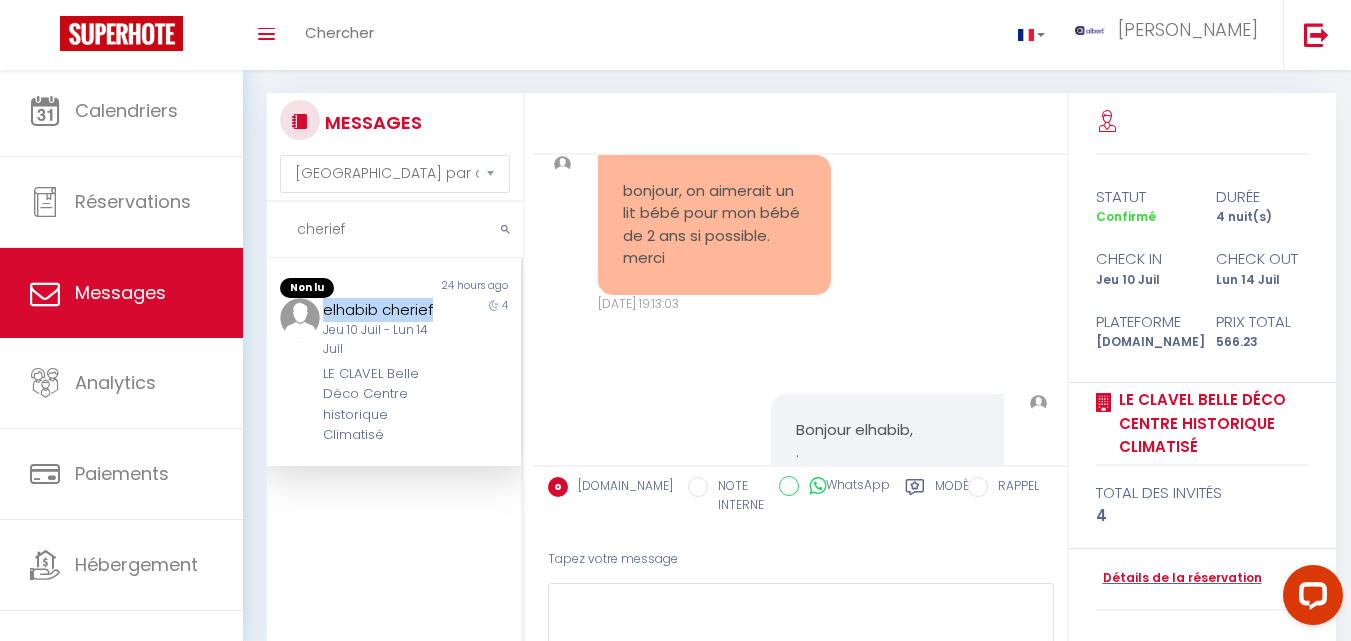scroll, scrollTop: 0, scrollLeft: 0, axis: both 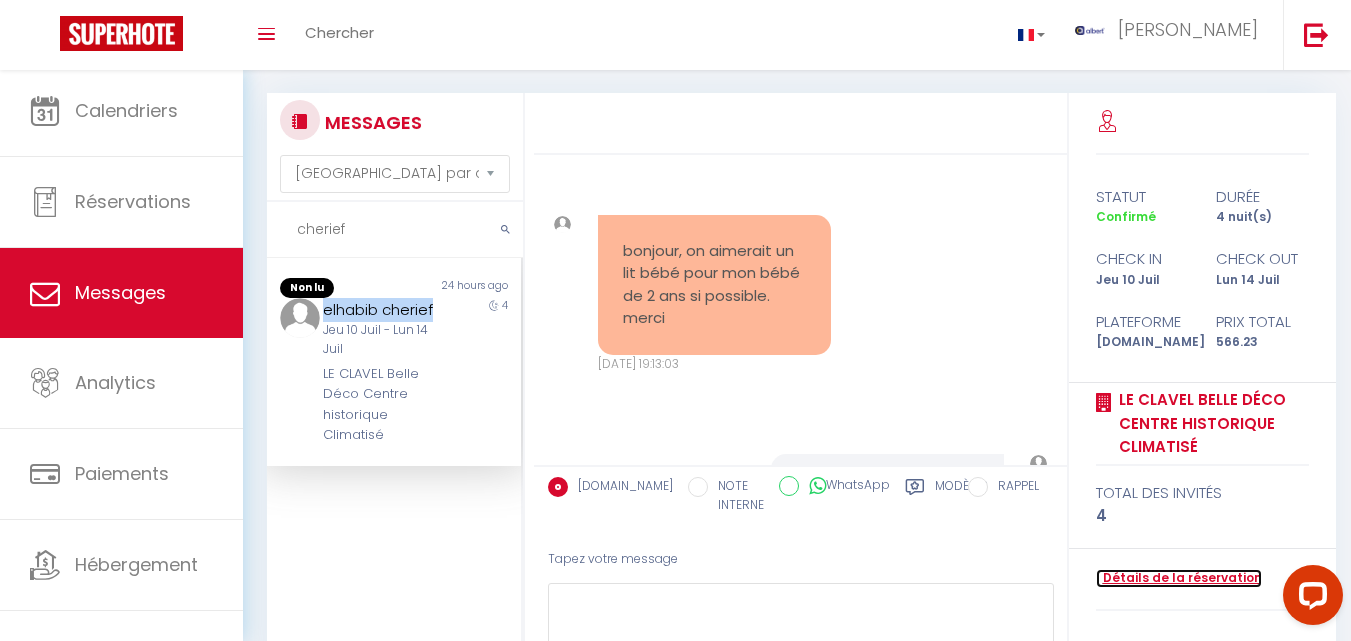 click on "Détails de la réservation" at bounding box center [1179, 578] 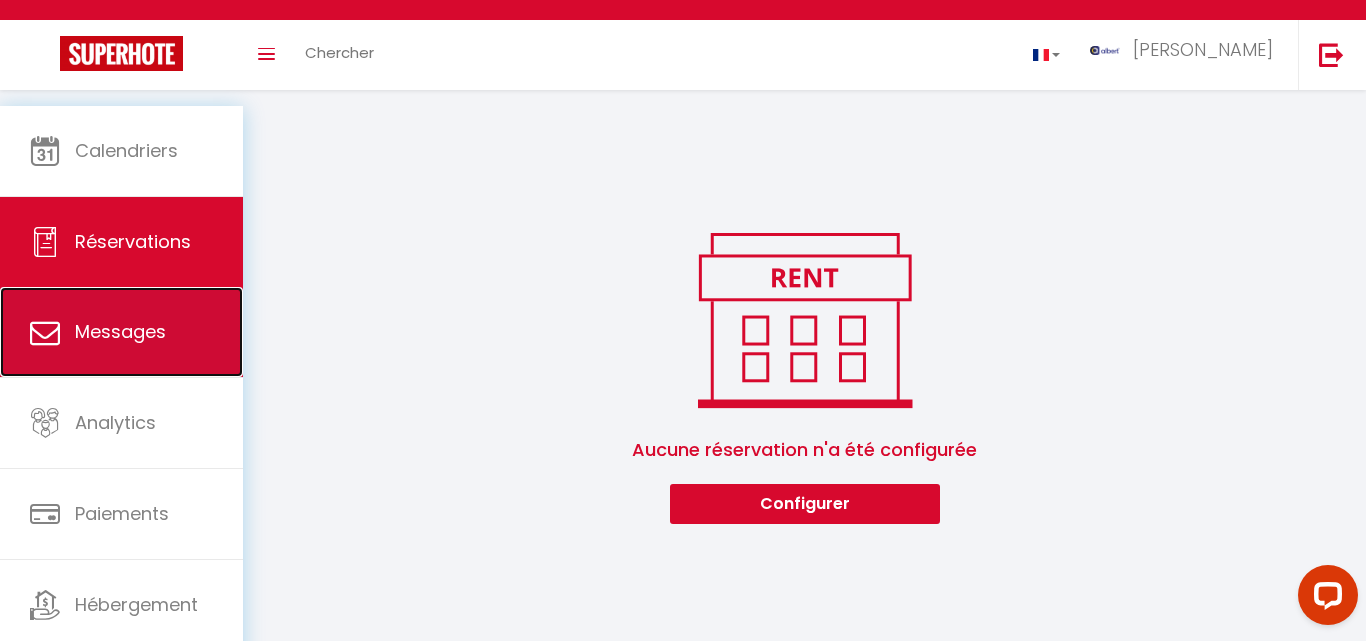 click on "Messages" at bounding box center [120, 331] 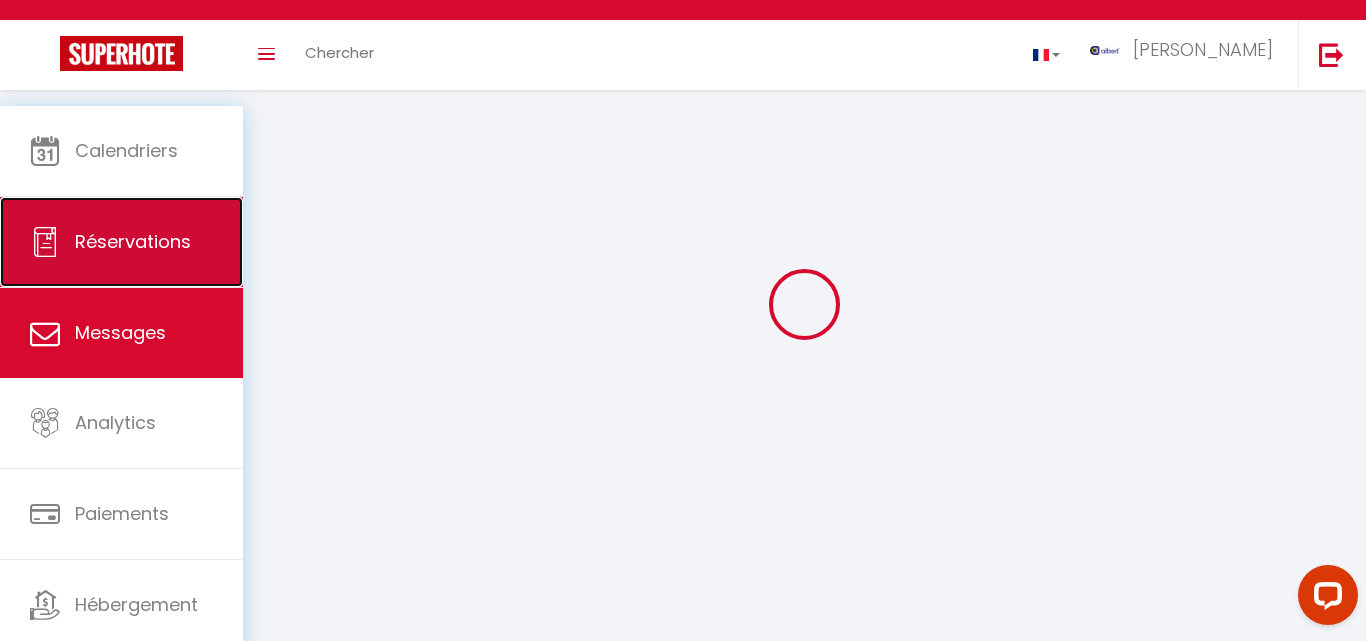 click on "Réservations" at bounding box center (133, 241) 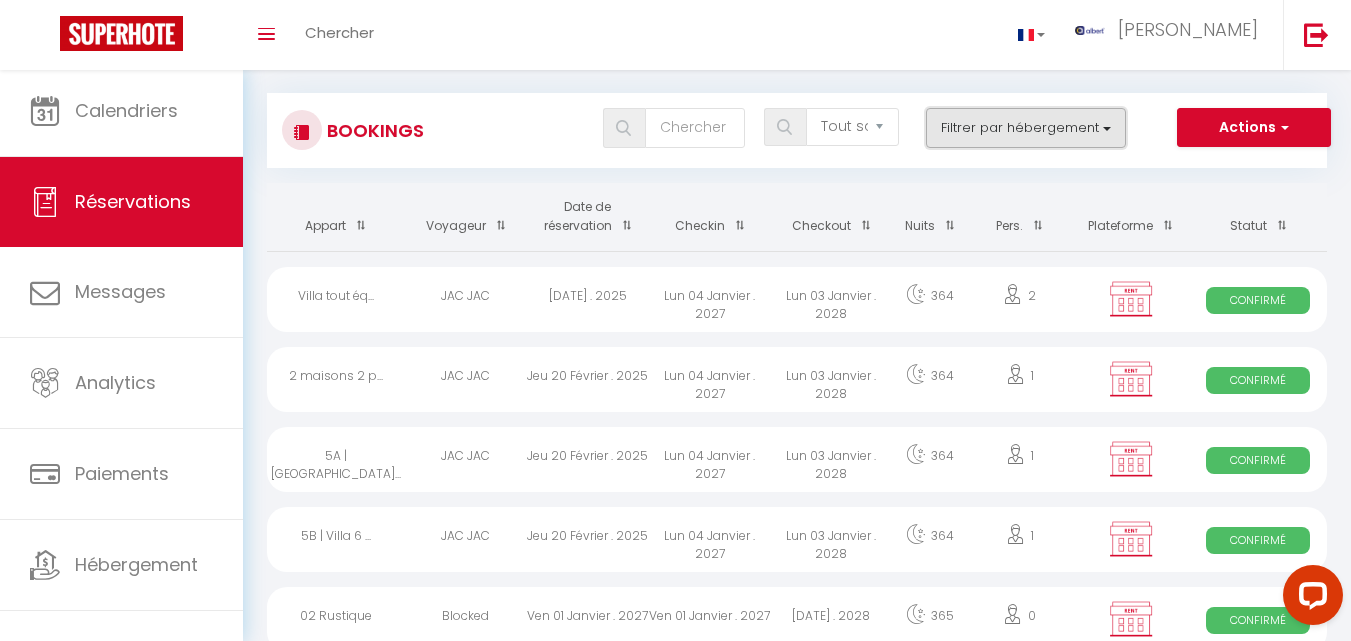 click on "Filtrer par hébergement" at bounding box center (1026, 128) 